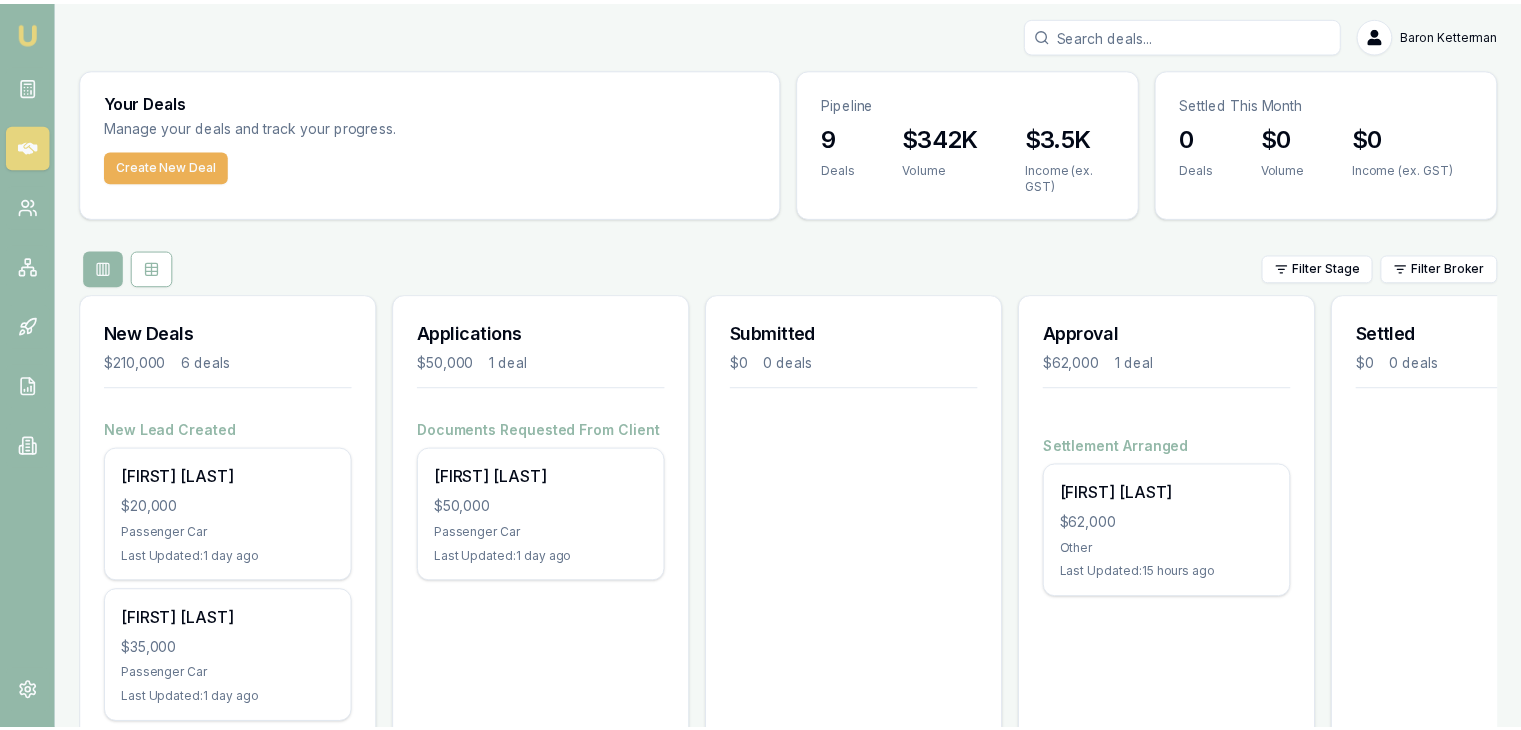 scroll, scrollTop: 0, scrollLeft: 0, axis: both 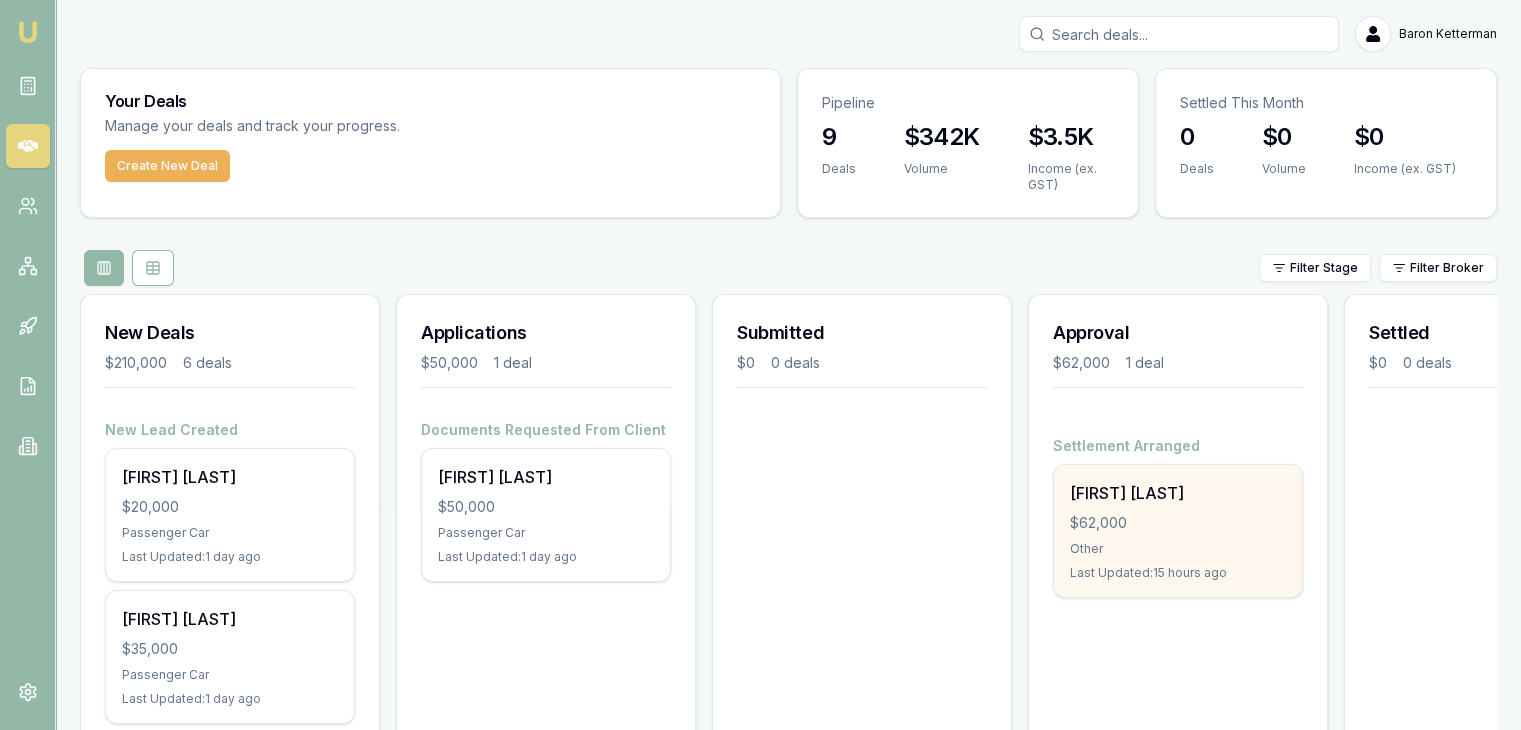 click on "$62,000" at bounding box center (1178, 523) 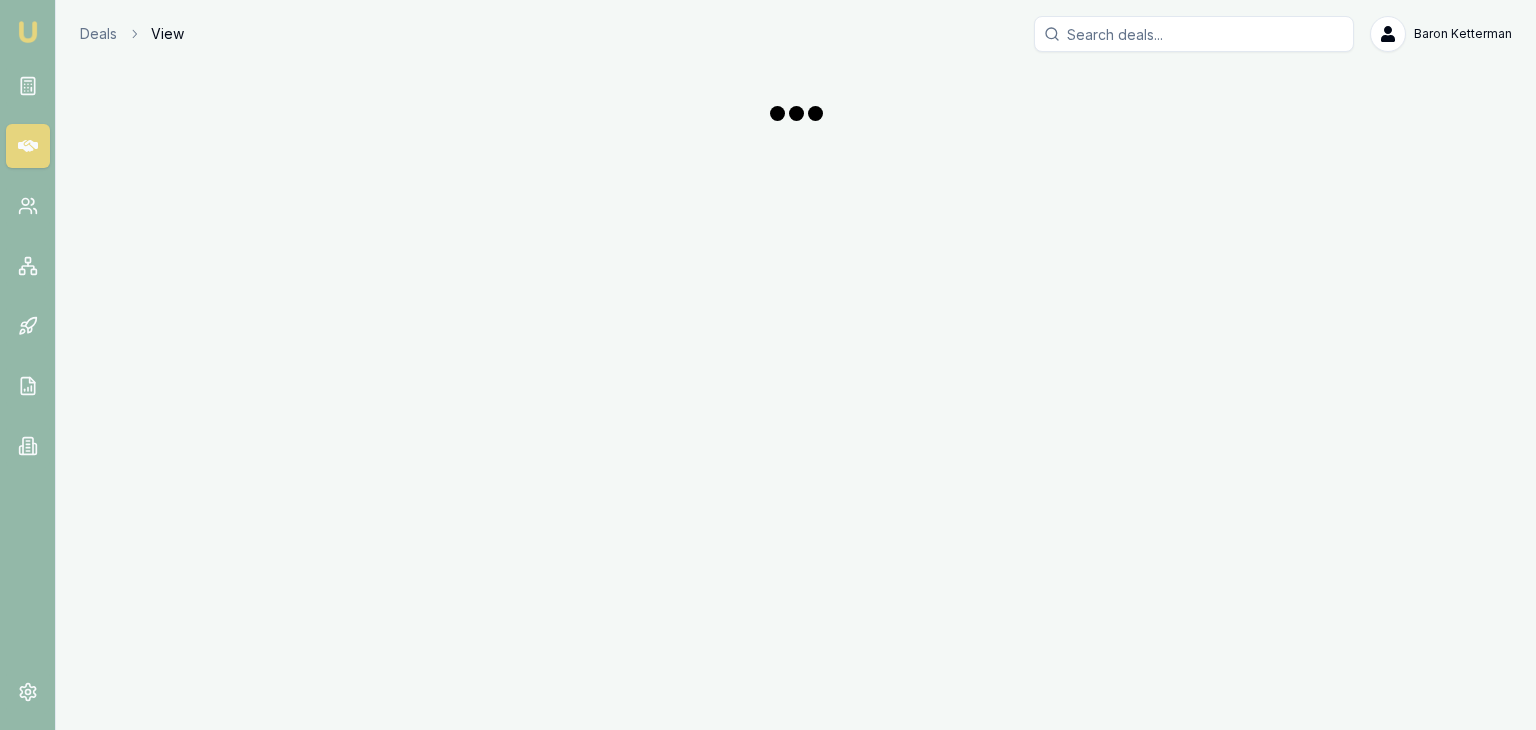 scroll, scrollTop: 0, scrollLeft: 0, axis: both 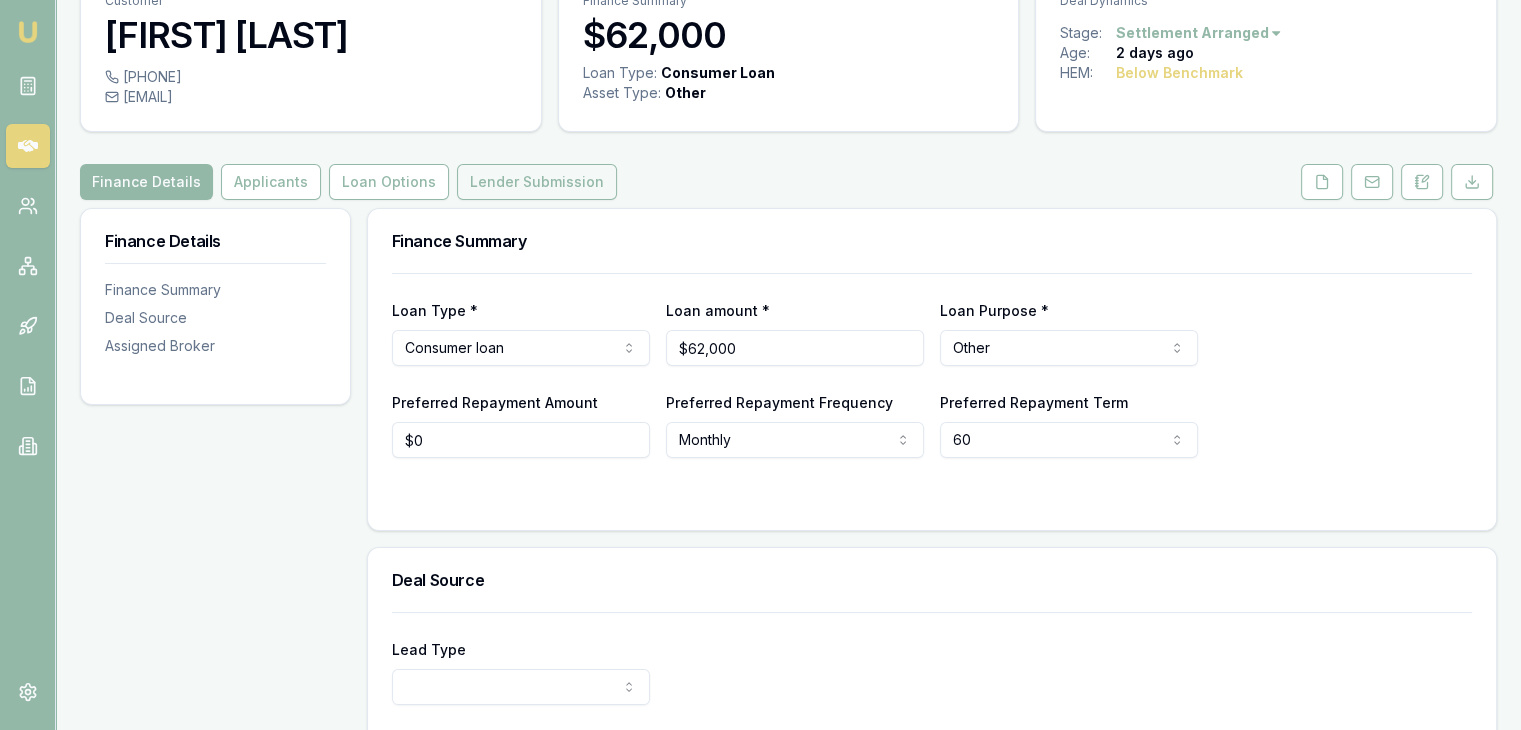 click on "Lender Submission" at bounding box center (537, 182) 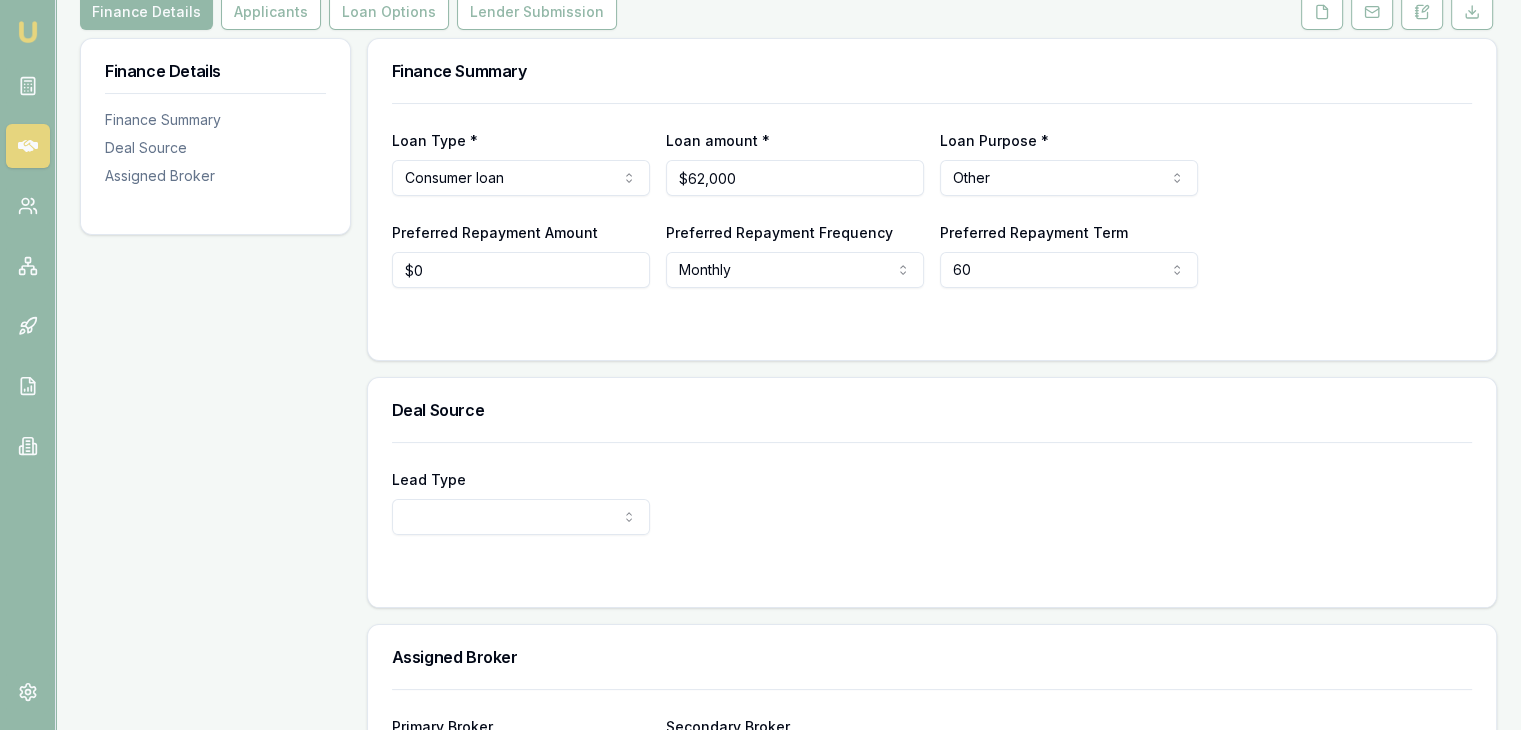 scroll, scrollTop: 429, scrollLeft: 0, axis: vertical 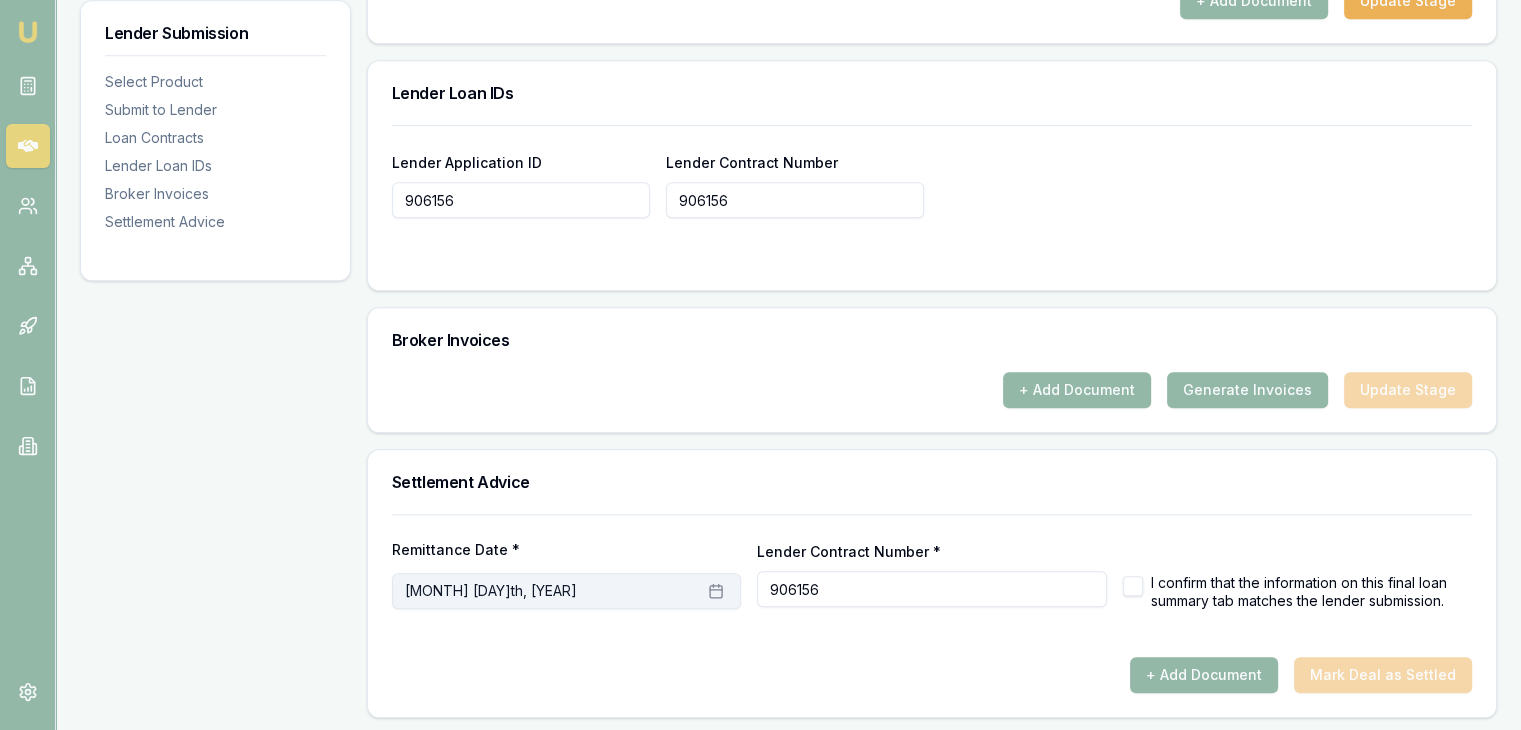 click 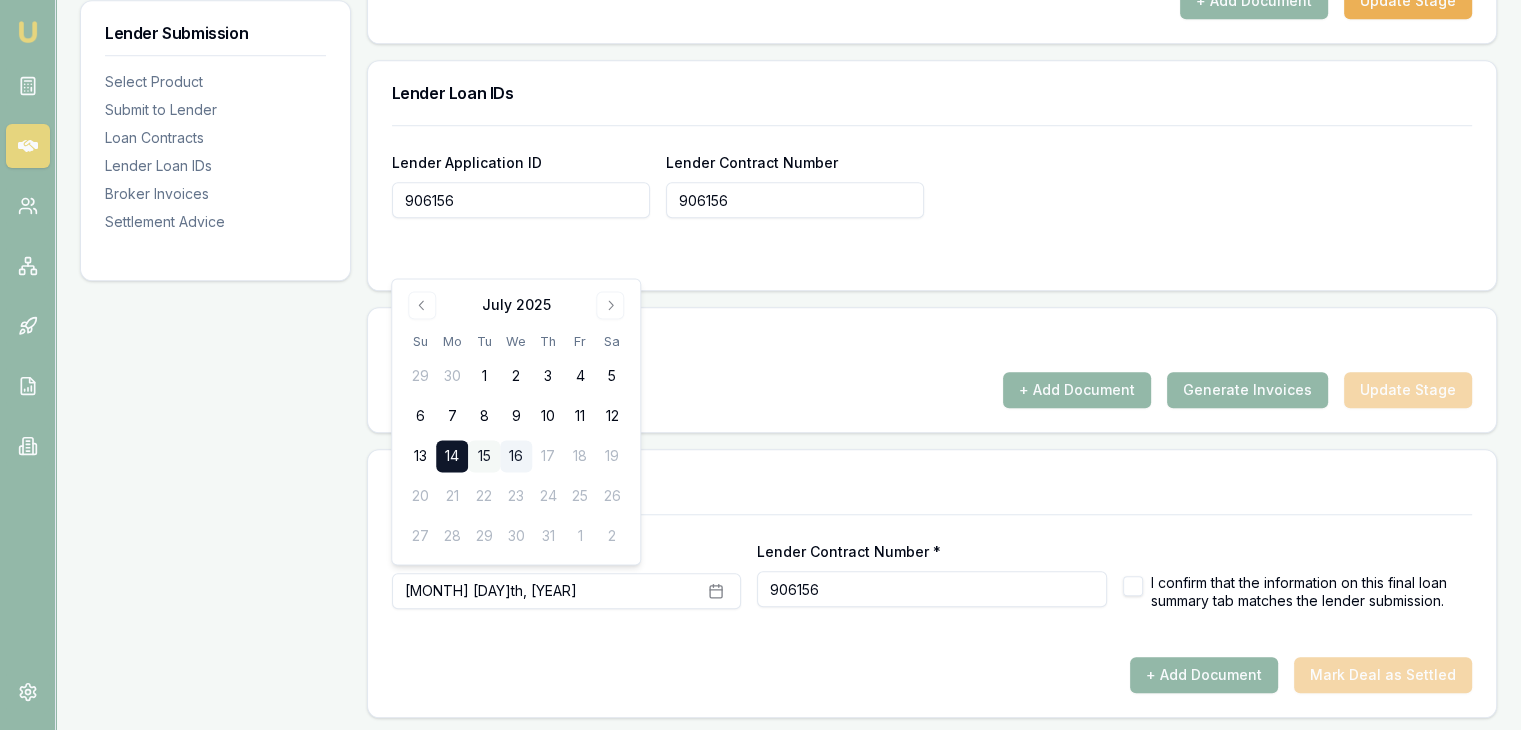 click on "15" at bounding box center [484, 457] 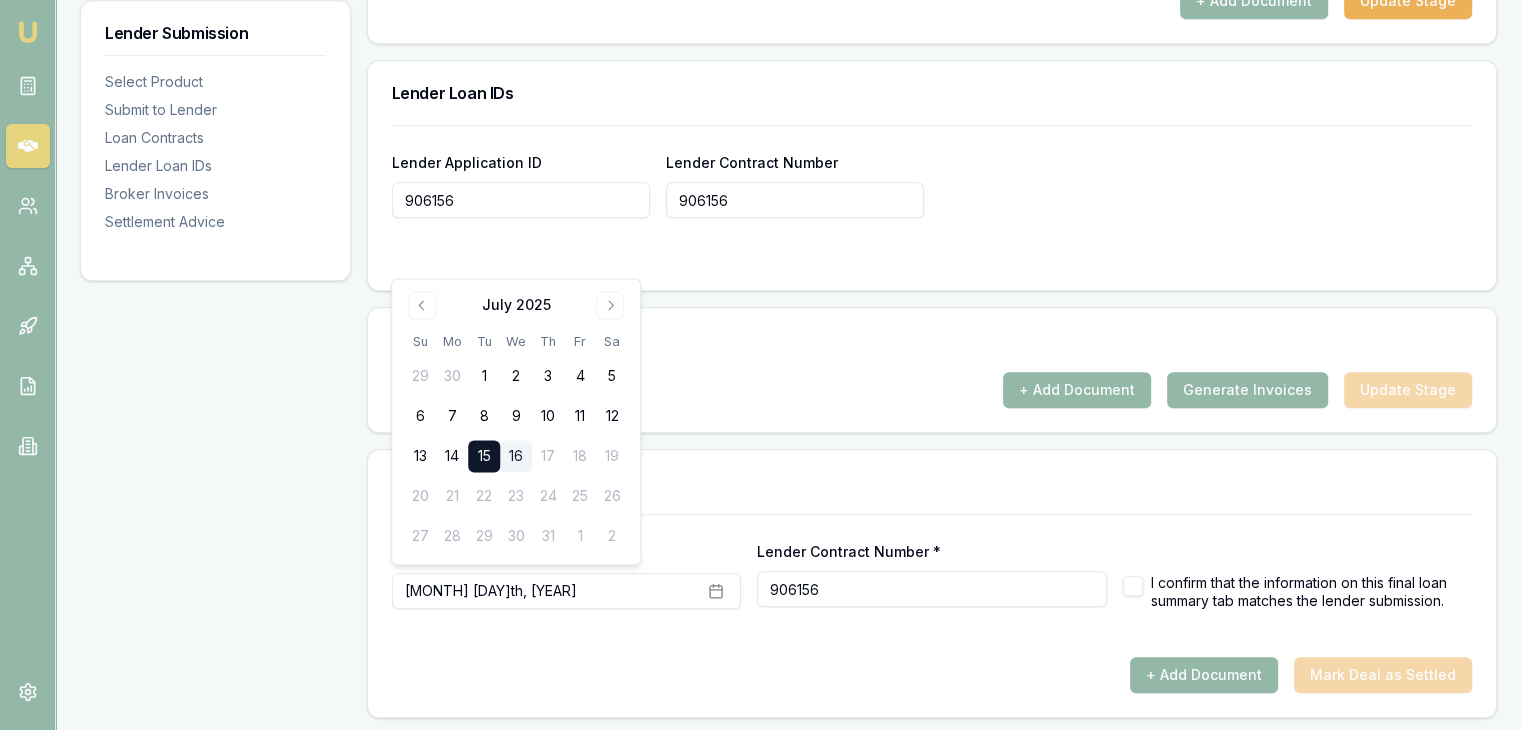 click on "15" at bounding box center [484, 457] 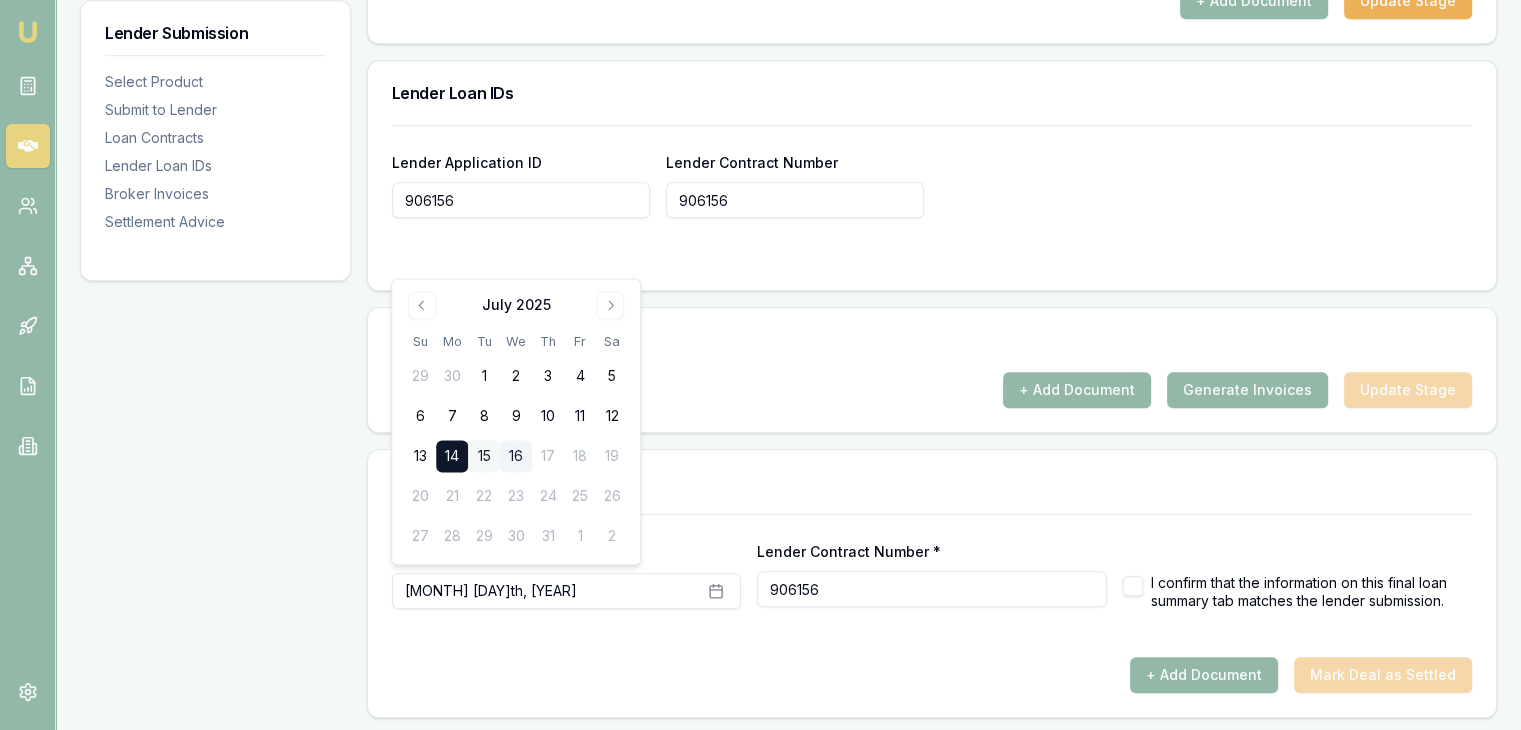 click on "15" at bounding box center (484, 457) 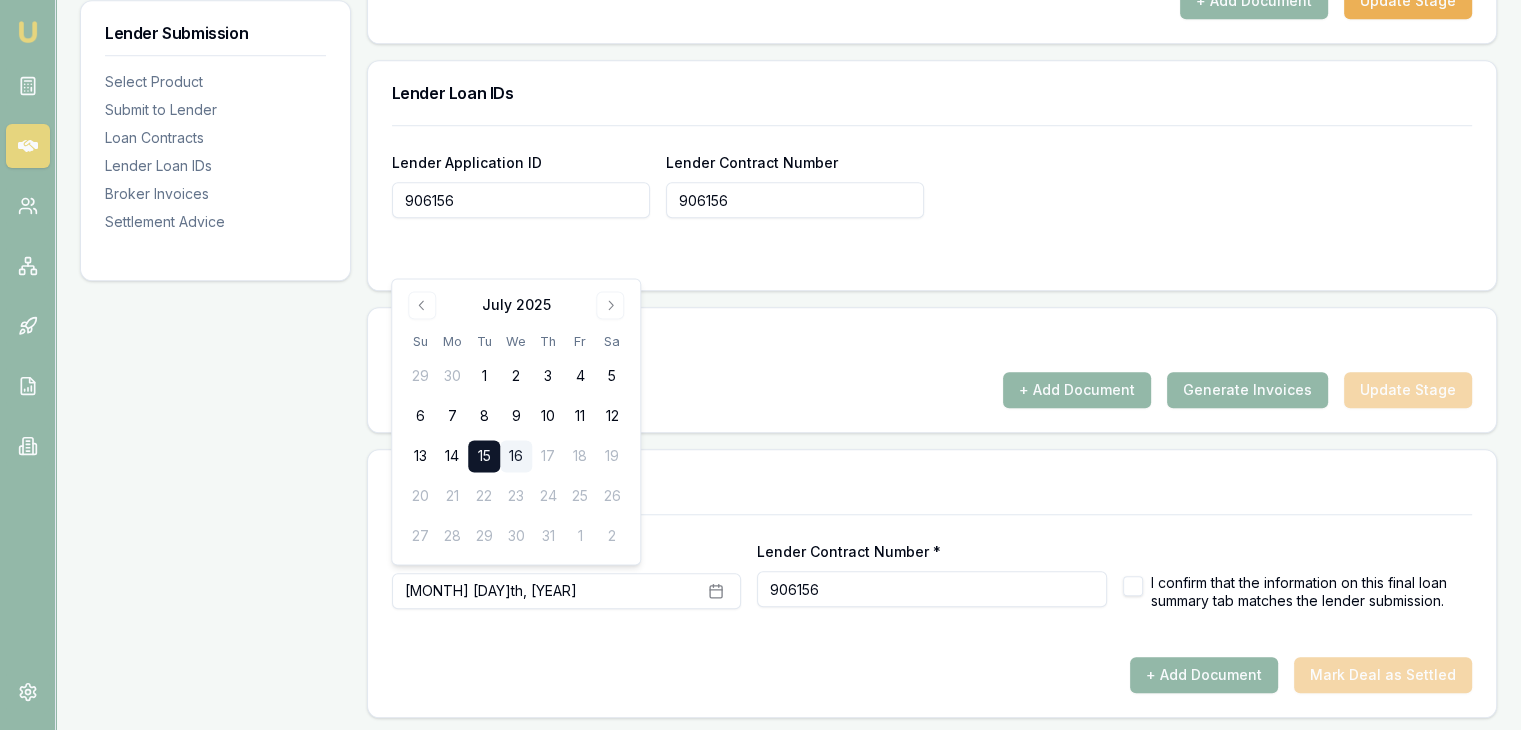 click on "15" at bounding box center [484, 457] 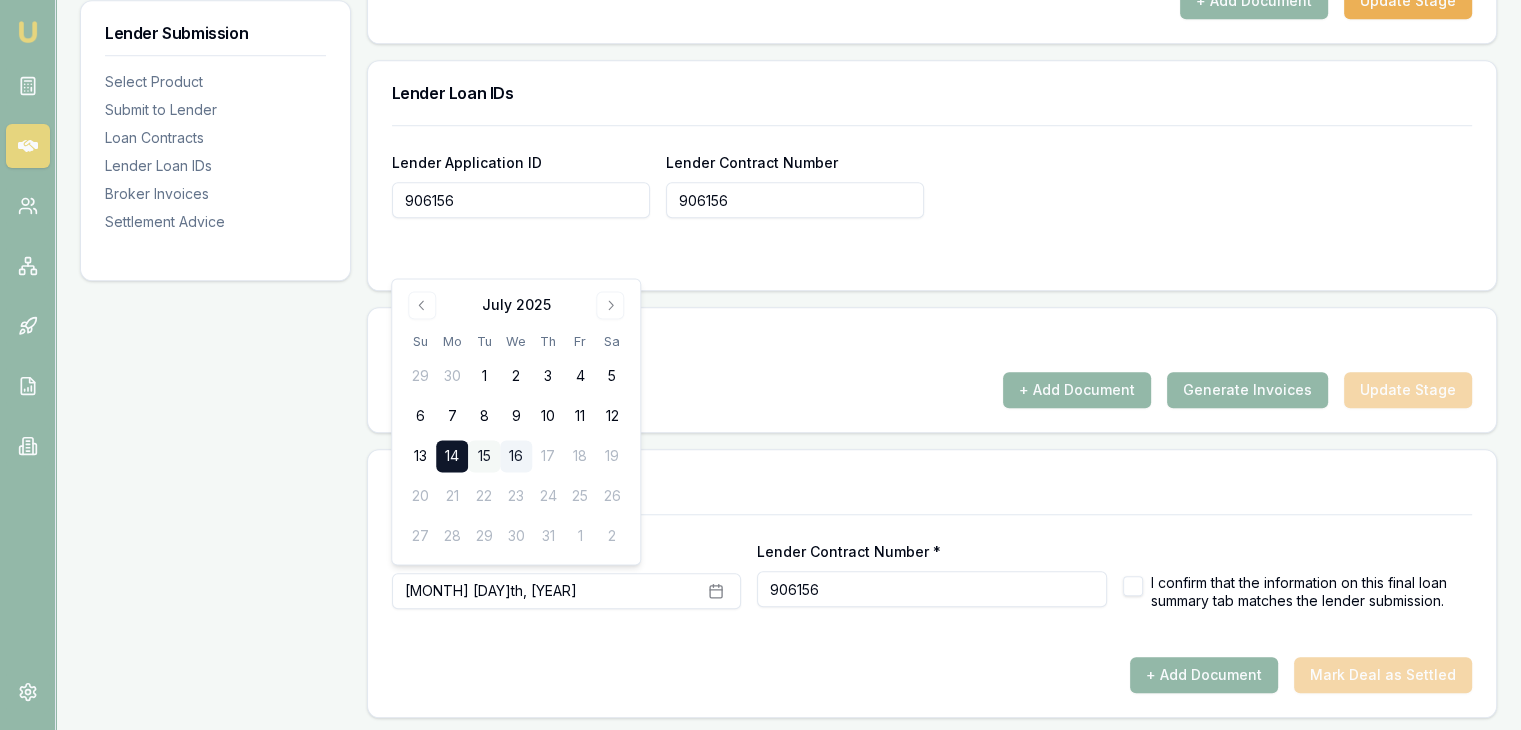 click on "15" at bounding box center (484, 457) 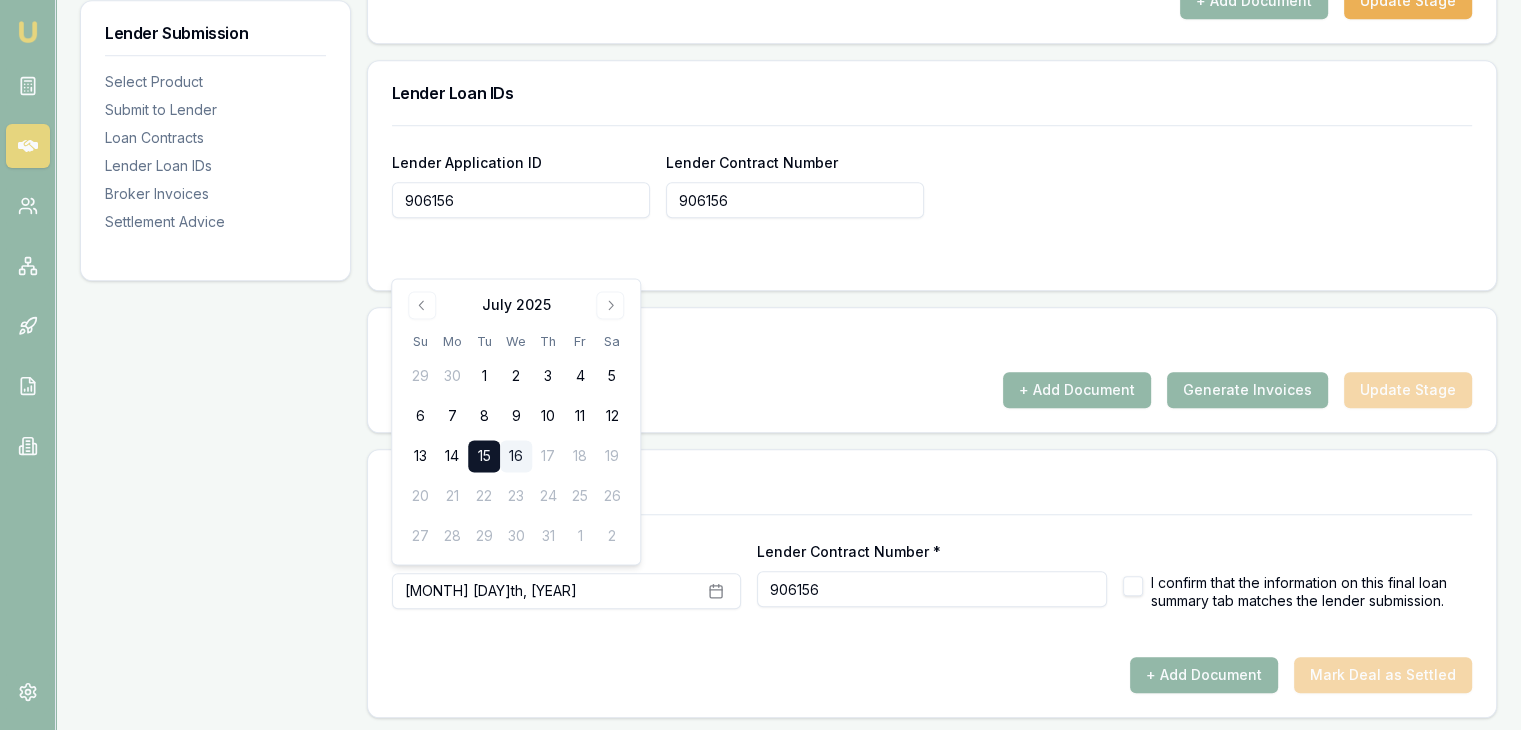click on "Settlement Advice" at bounding box center (932, 482) 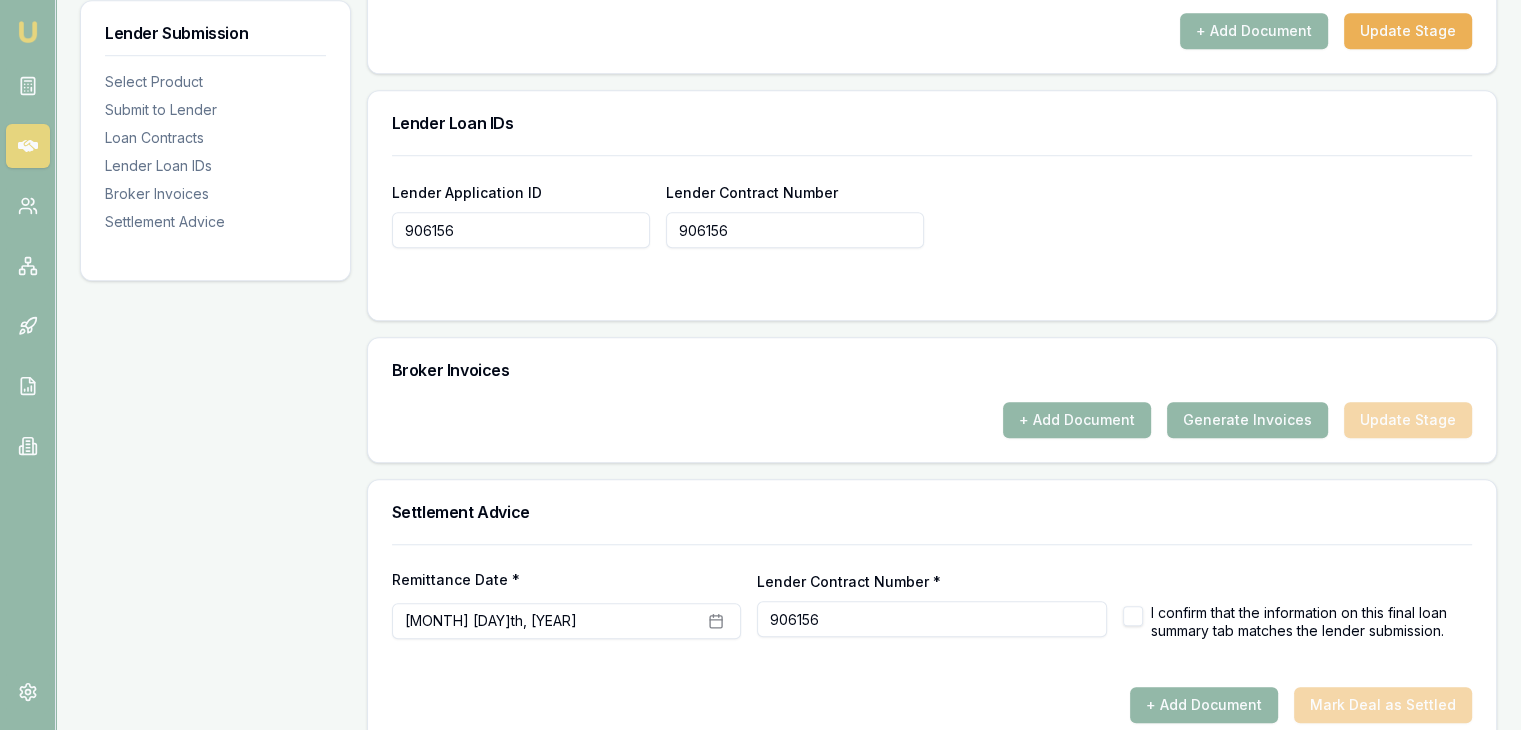 scroll, scrollTop: 1515, scrollLeft: 0, axis: vertical 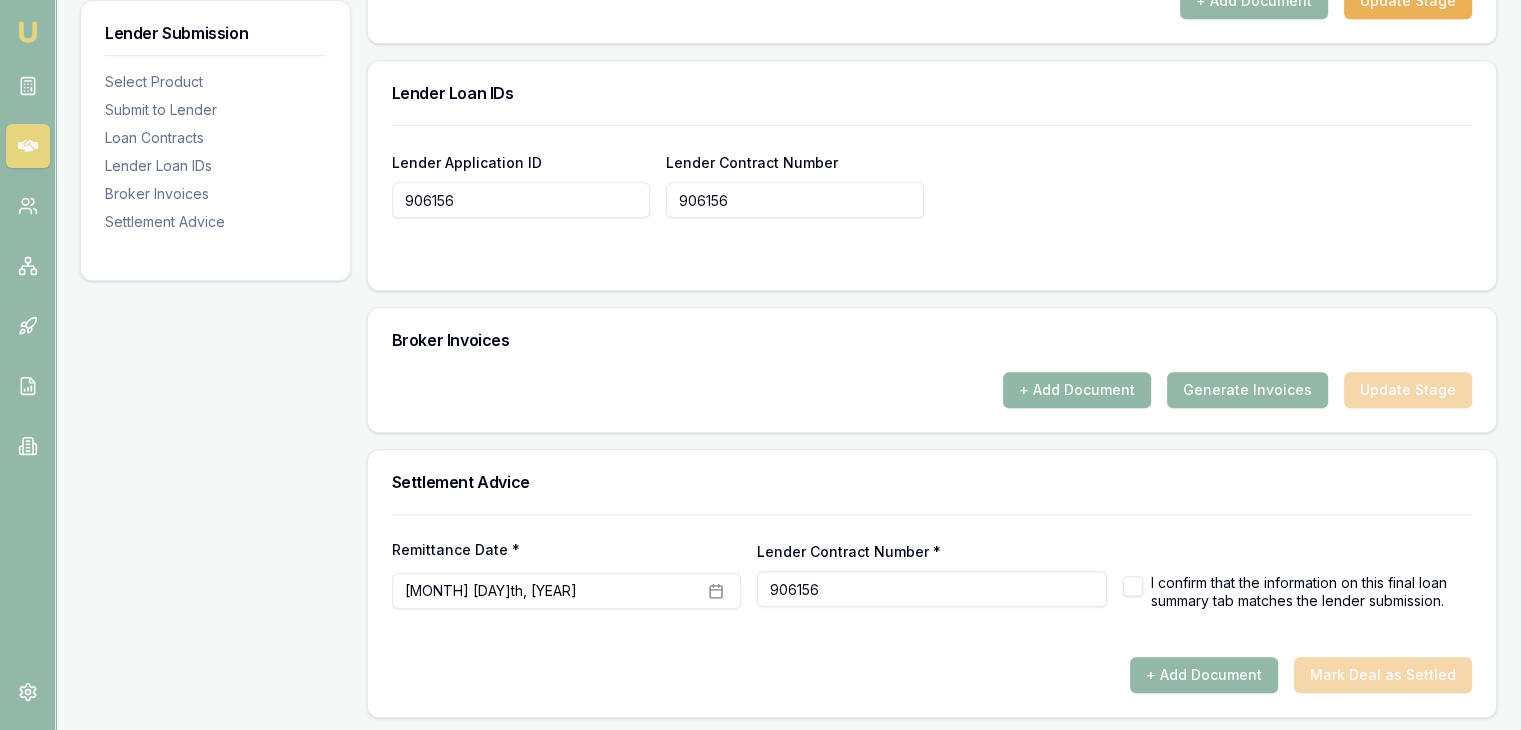 click on "+ Add Document" at bounding box center (1077, 390) 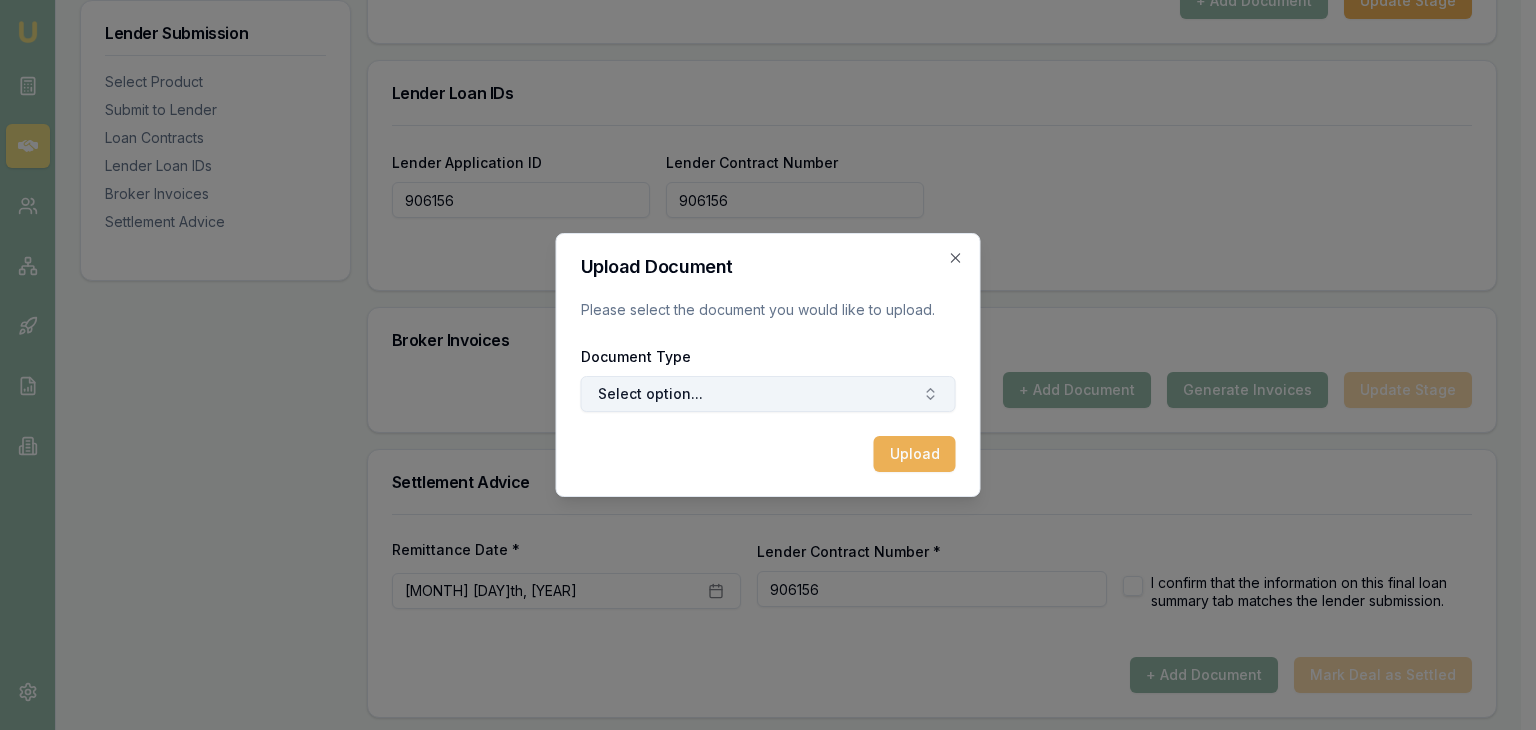 click on "Select option..." at bounding box center [768, 394] 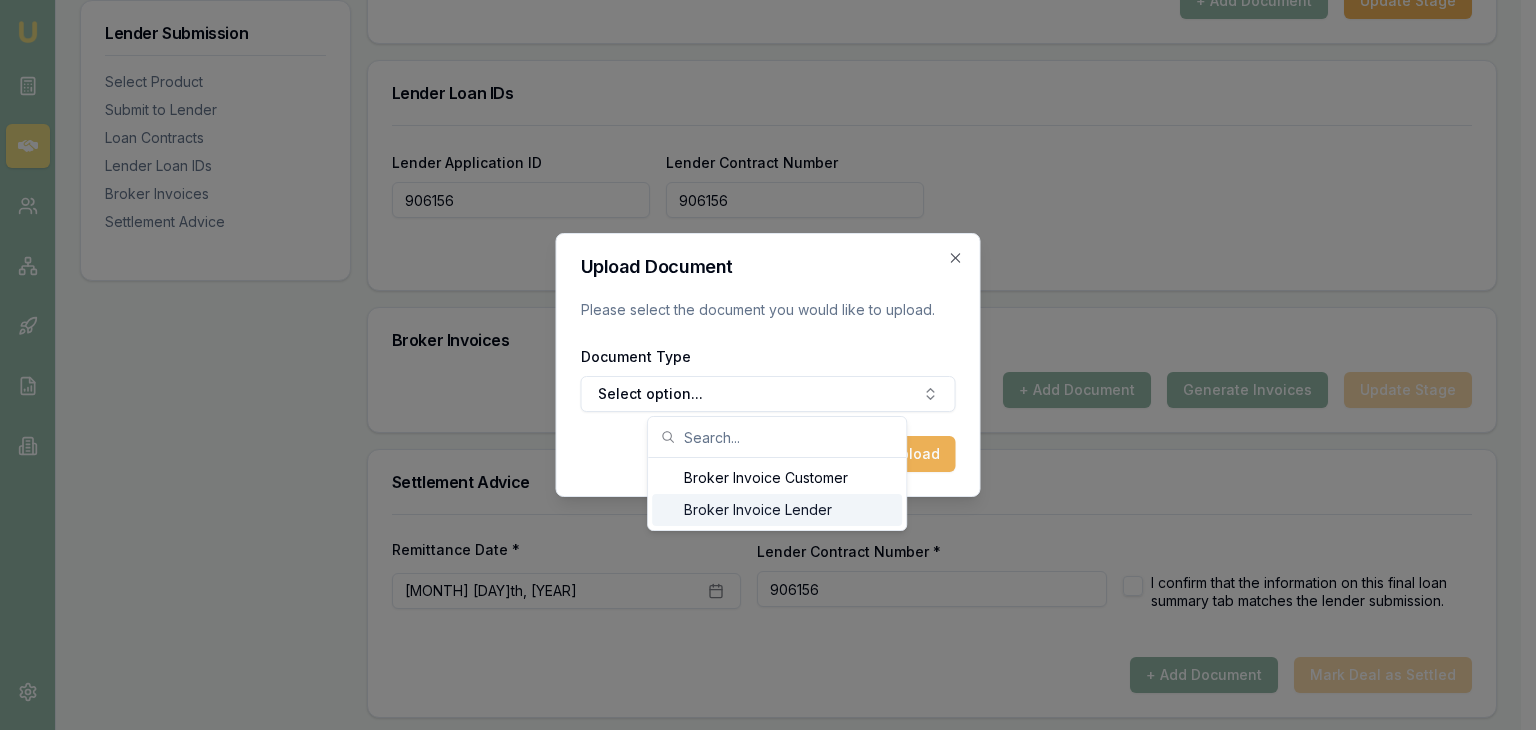 click on "Broker Invoice Lender" at bounding box center [777, 510] 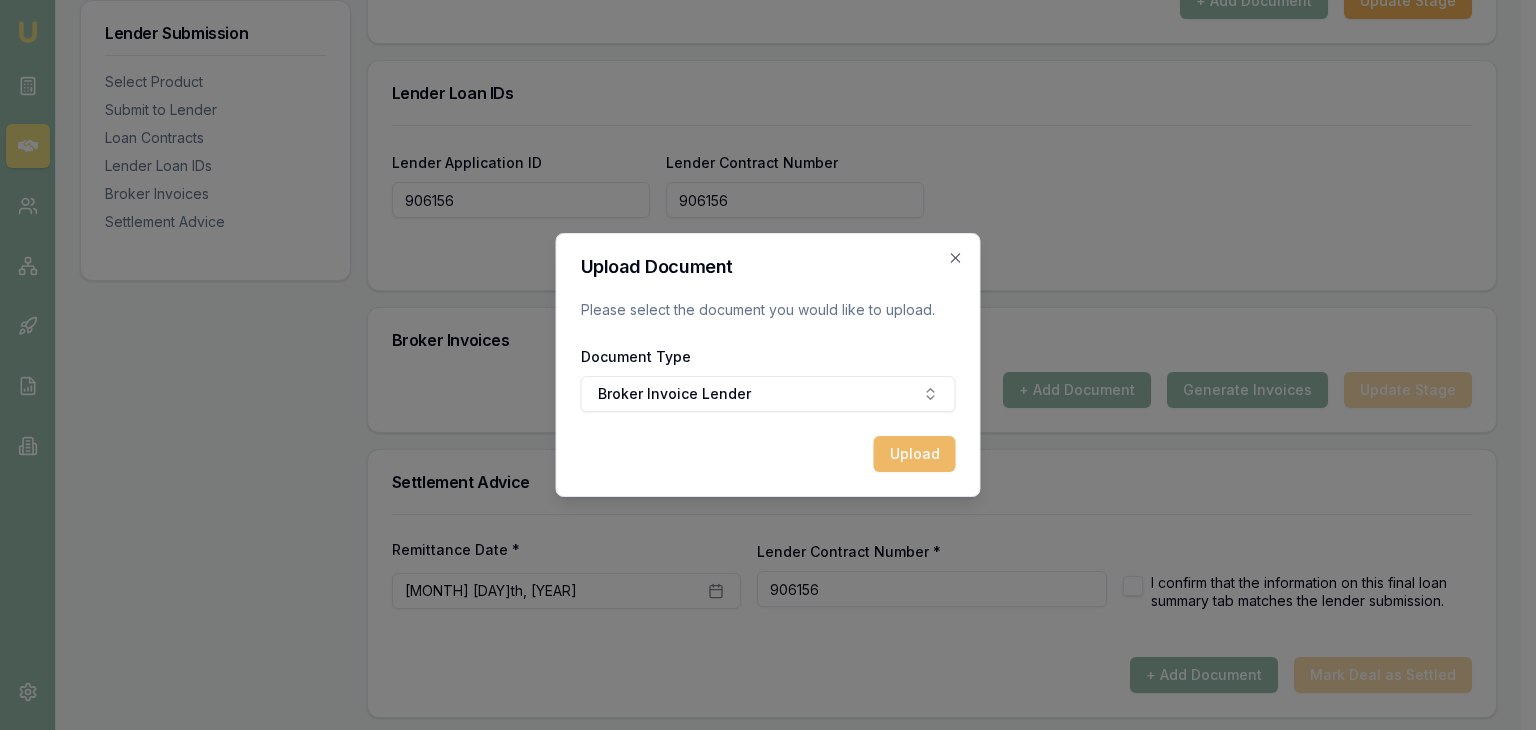 click on "Upload" at bounding box center (915, 454) 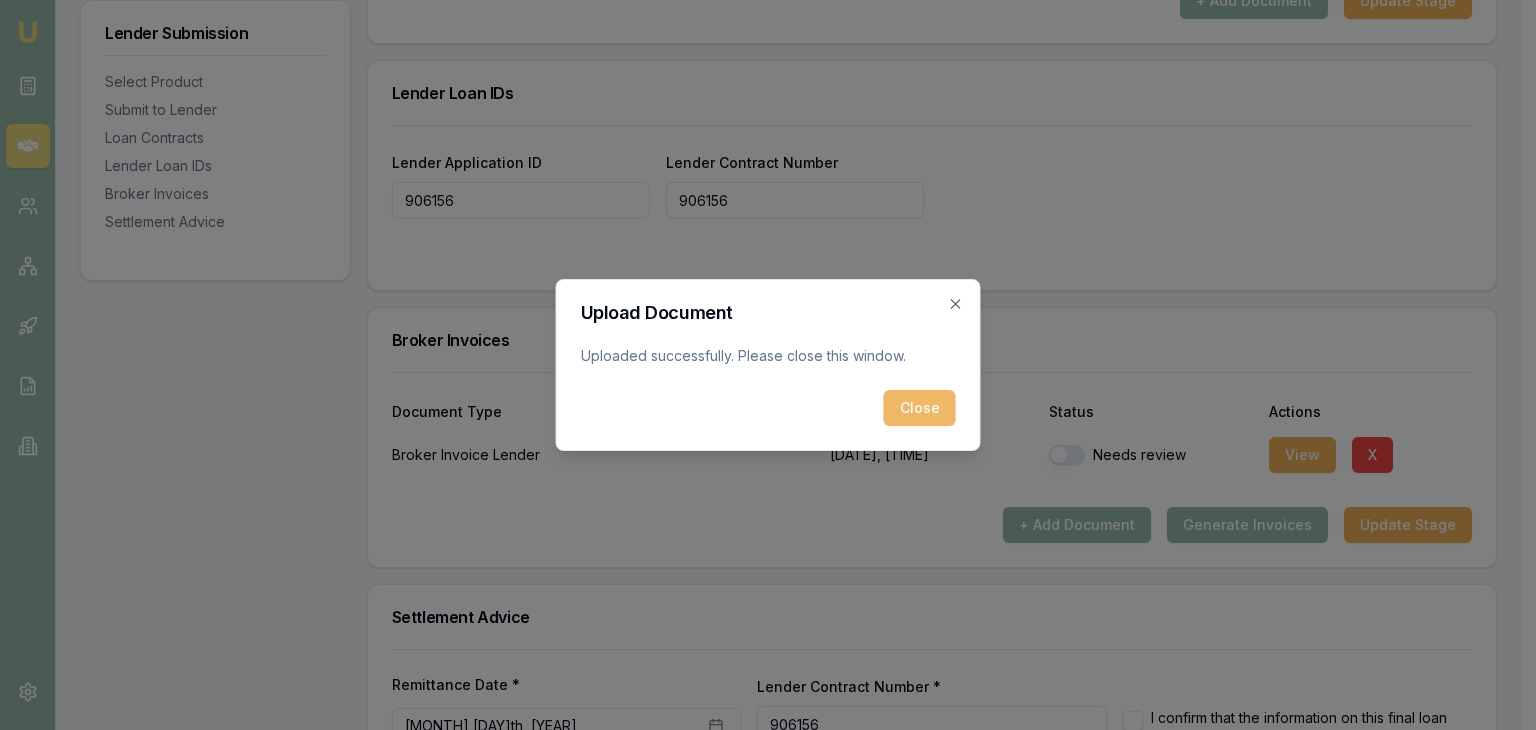 click on "Close" at bounding box center [920, 408] 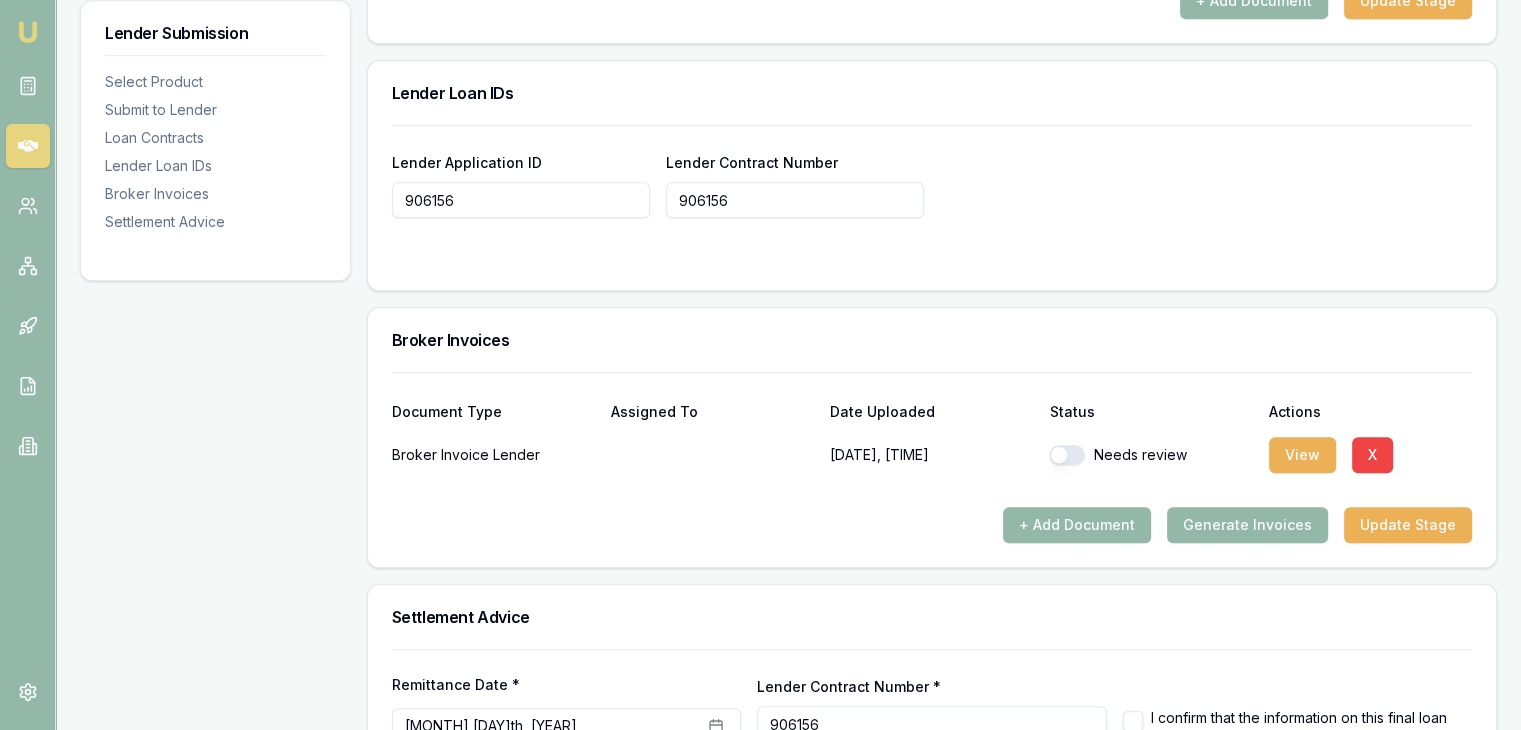 click at bounding box center [1067, 455] 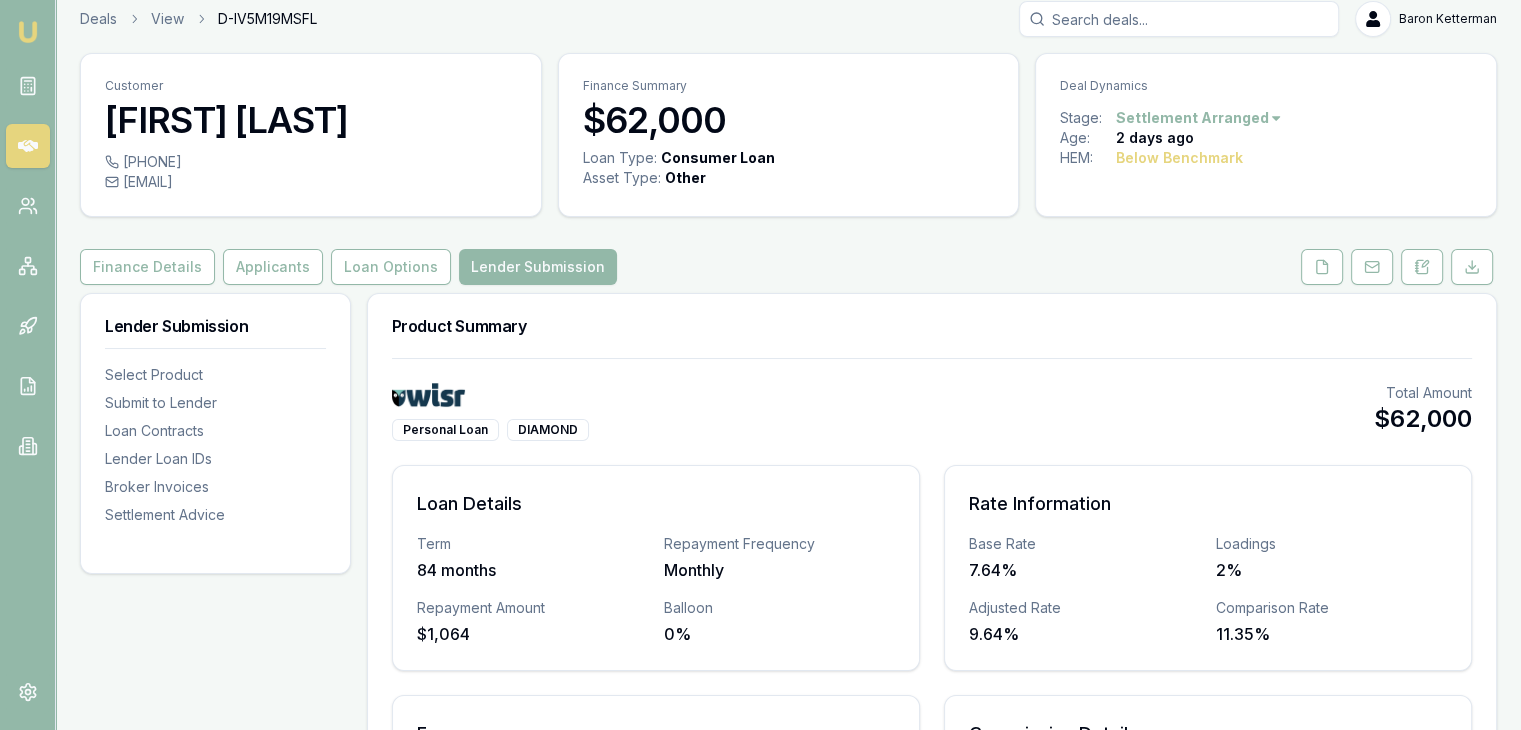 scroll, scrollTop: 0, scrollLeft: 0, axis: both 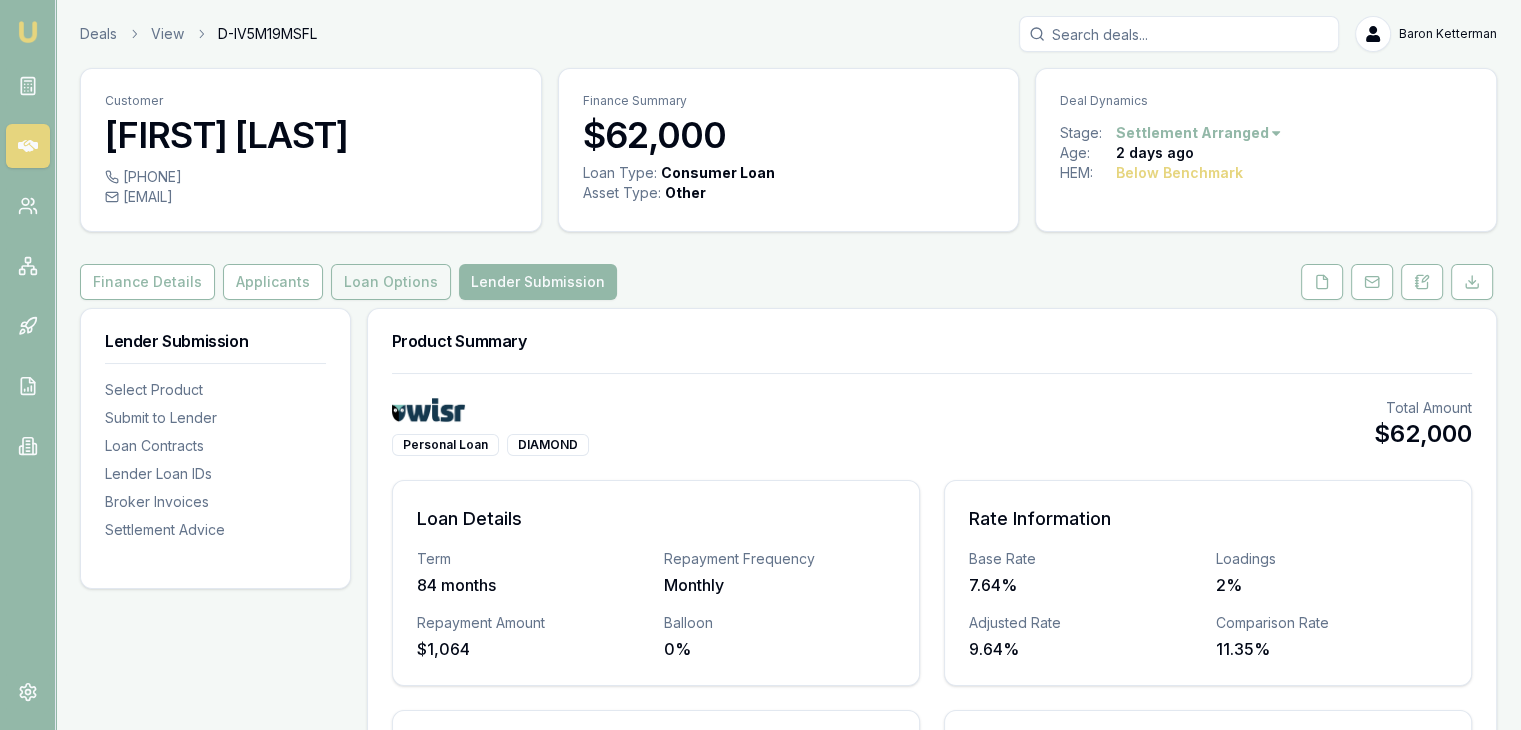 click on "Loan Options" at bounding box center (391, 282) 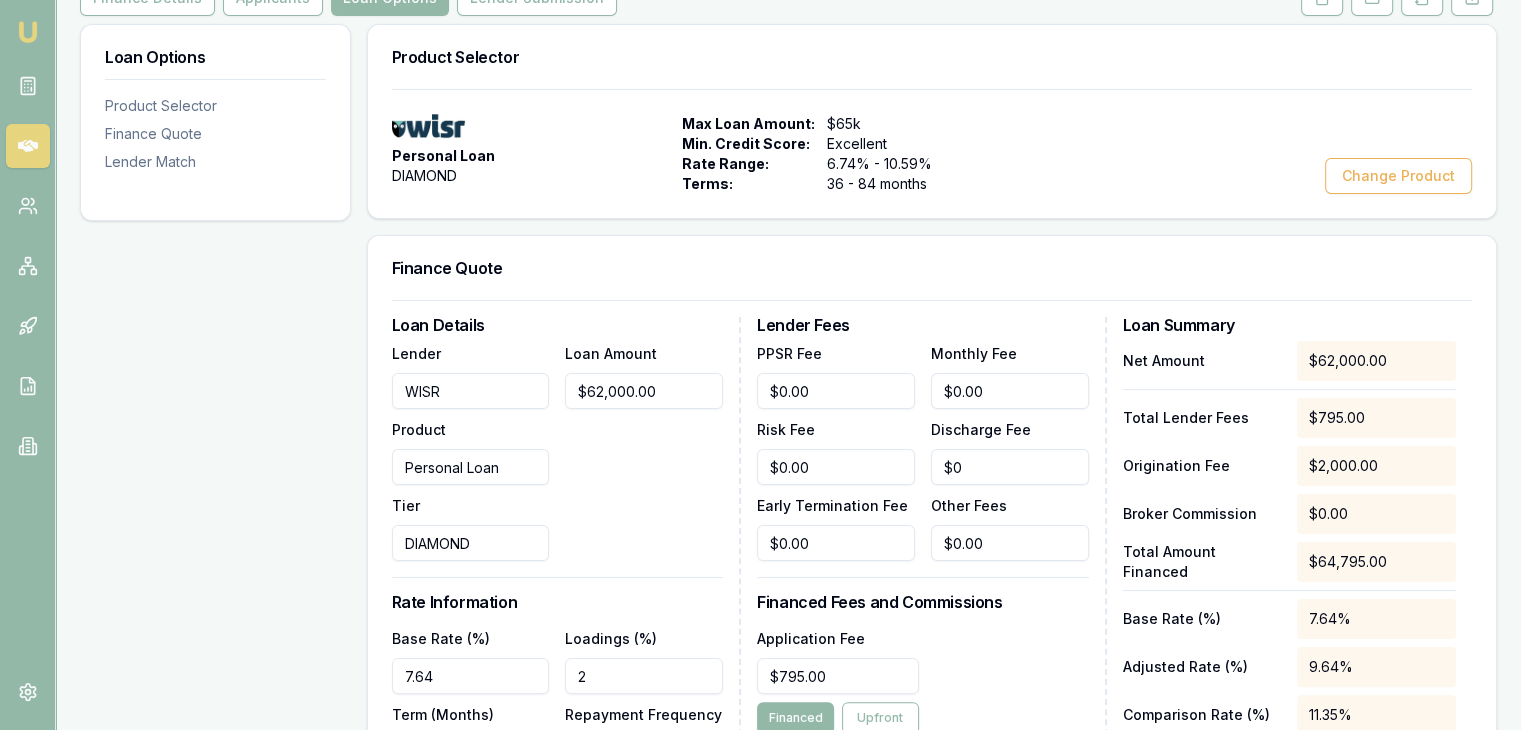 scroll, scrollTop: 500, scrollLeft: 0, axis: vertical 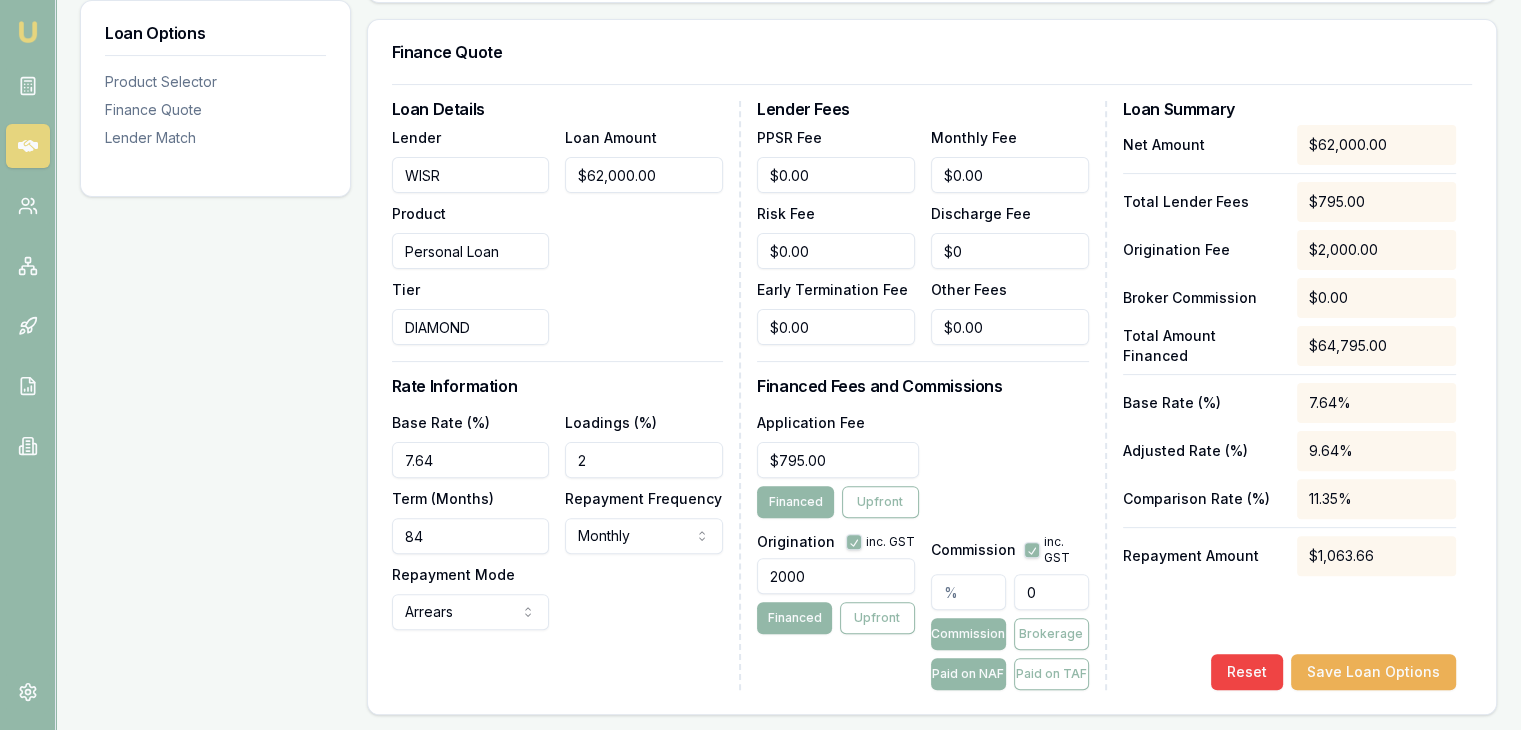 click on "0" at bounding box center [1051, 592] 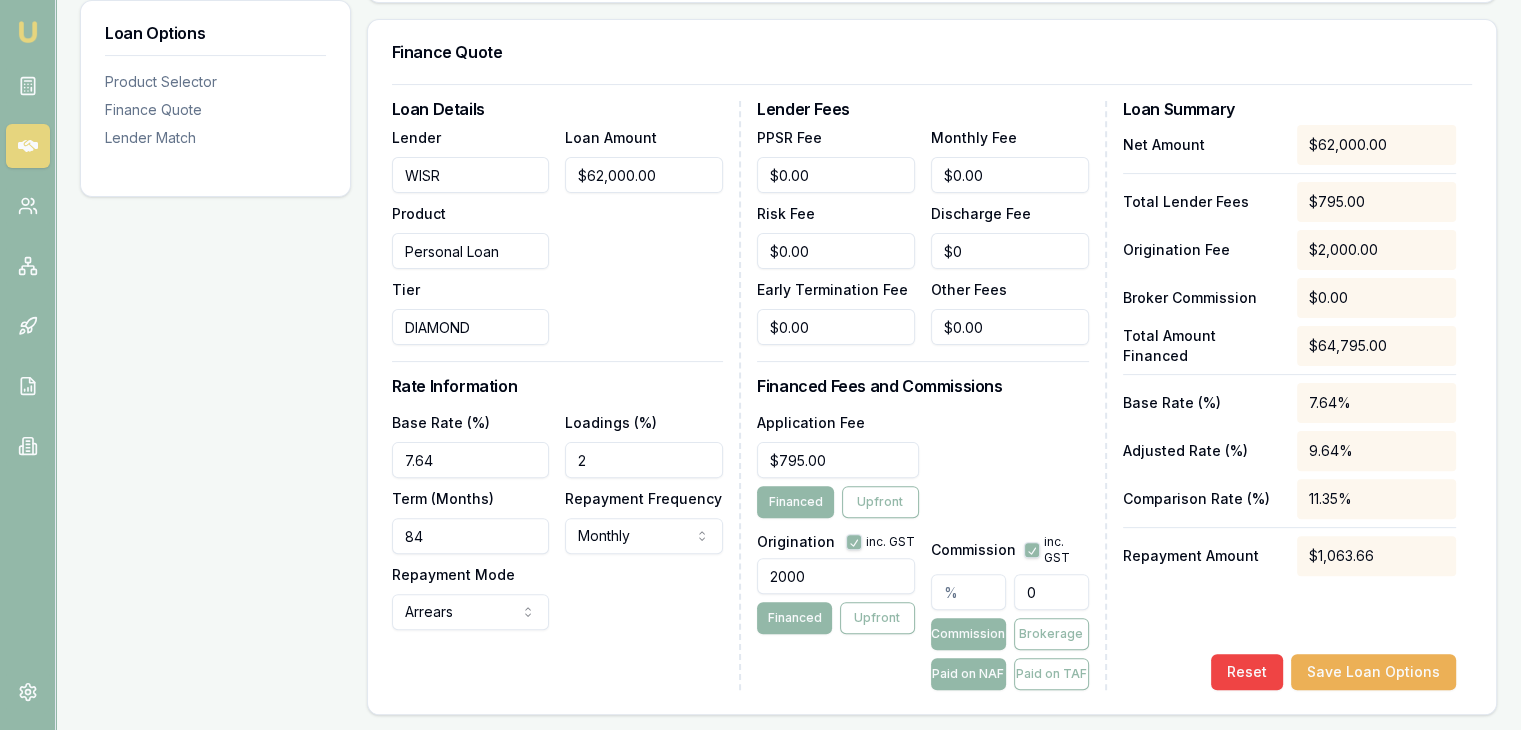 type on "90" 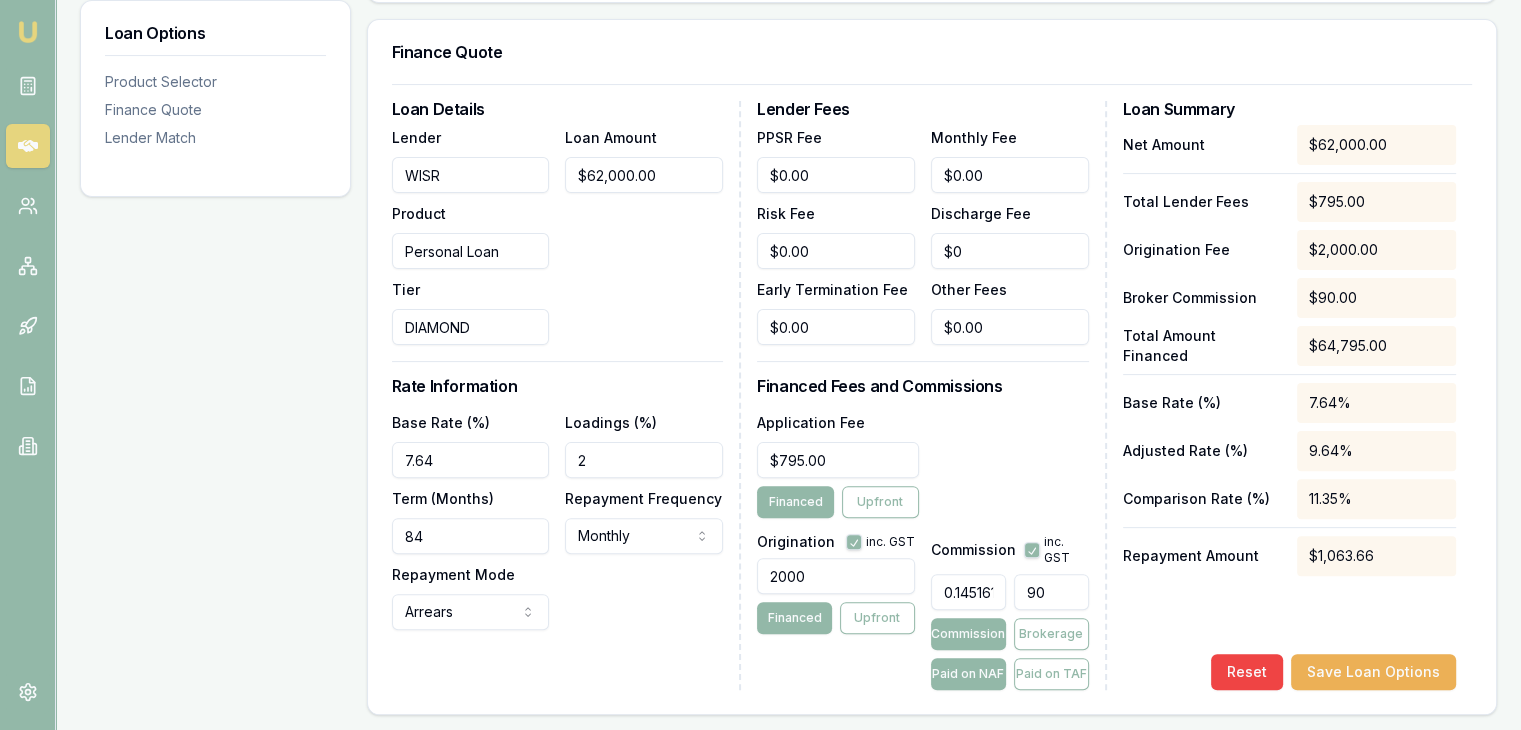 type on "1.5" 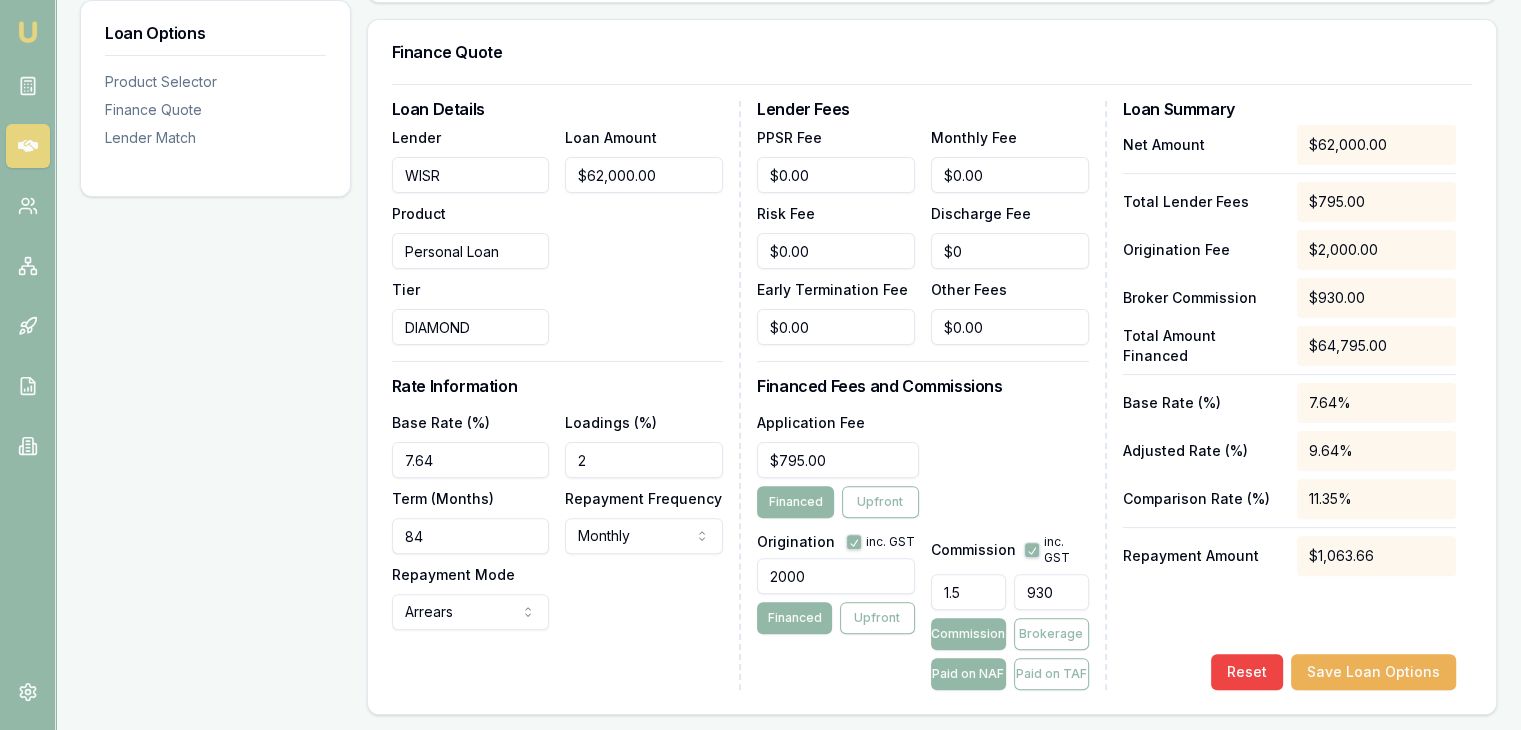 type on "15" 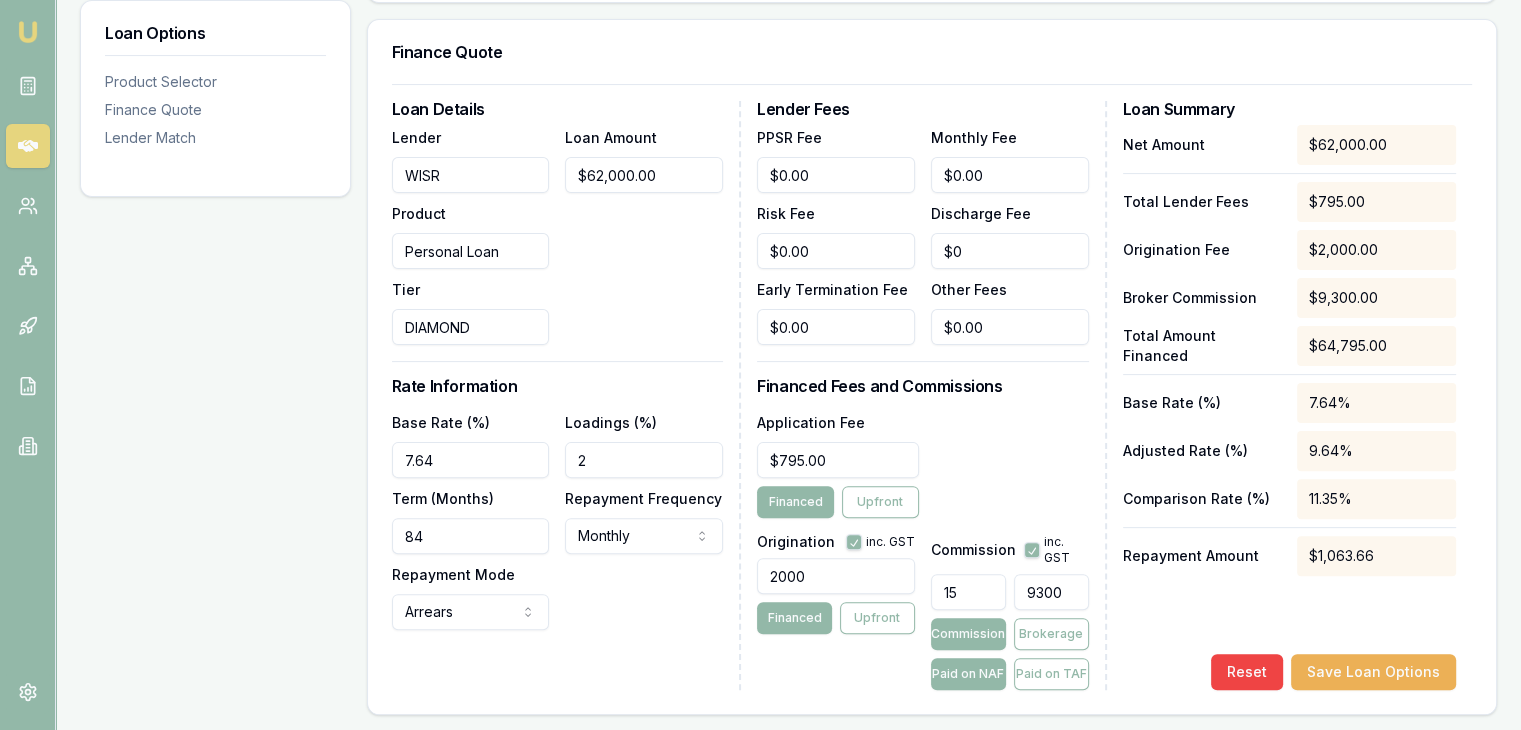 type on "1.5" 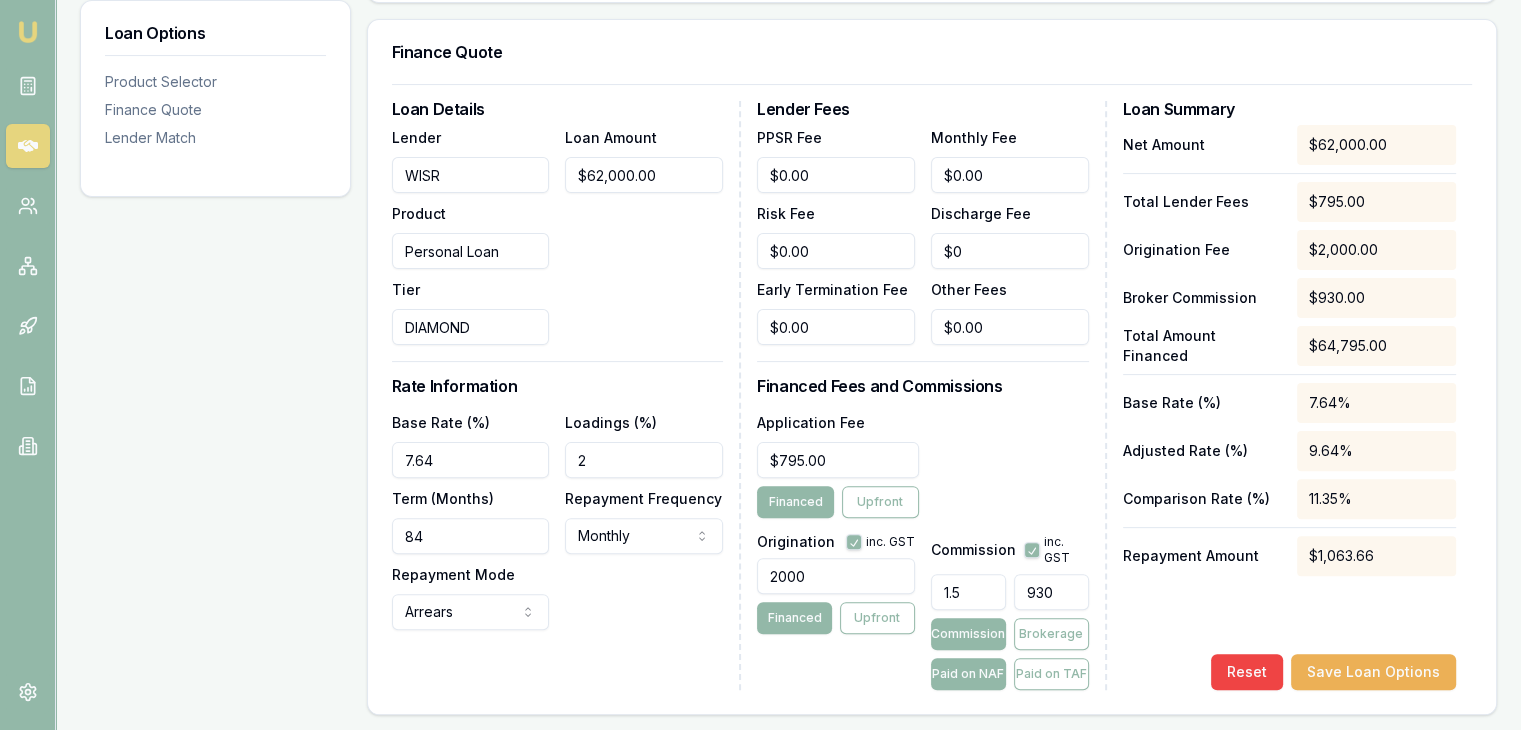 type on "$930.00" 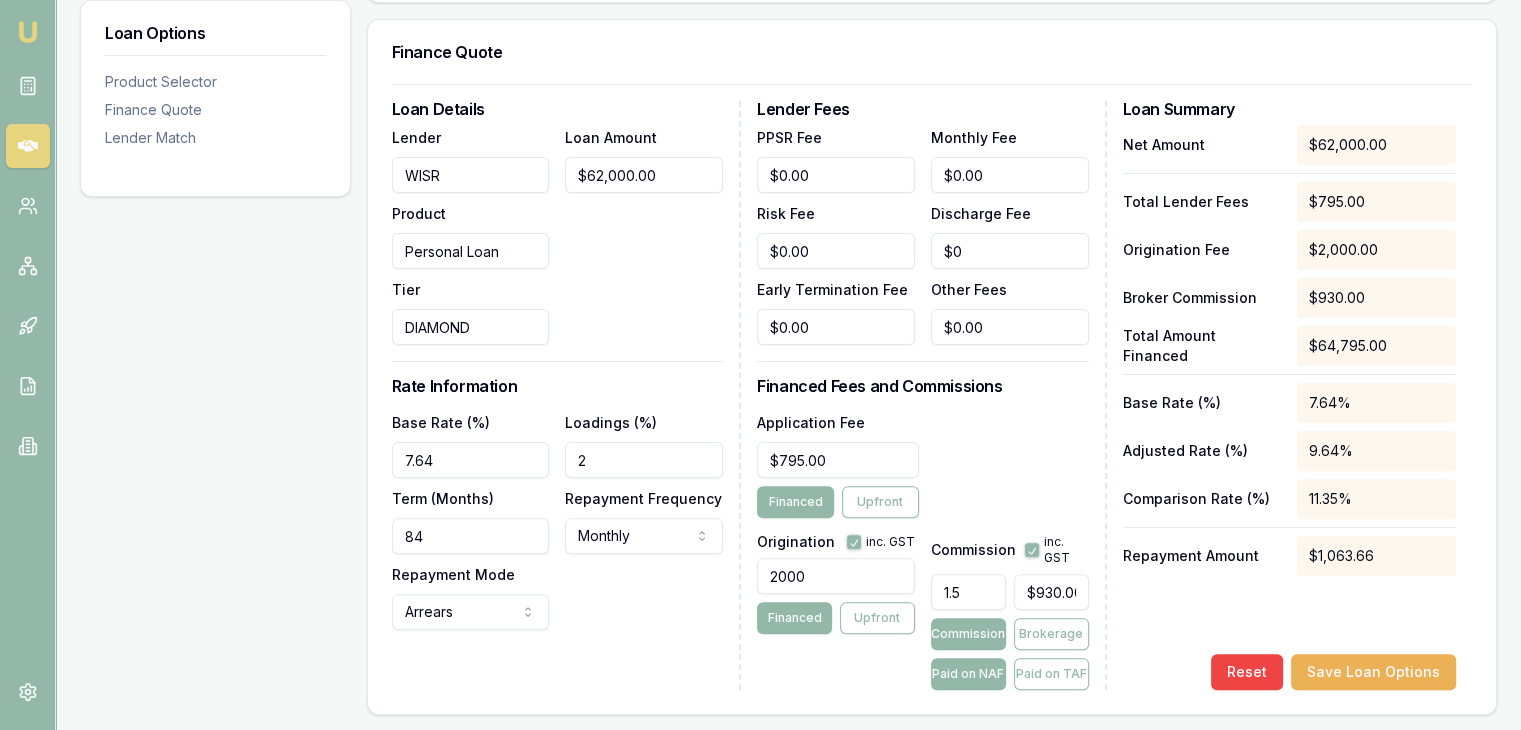 type 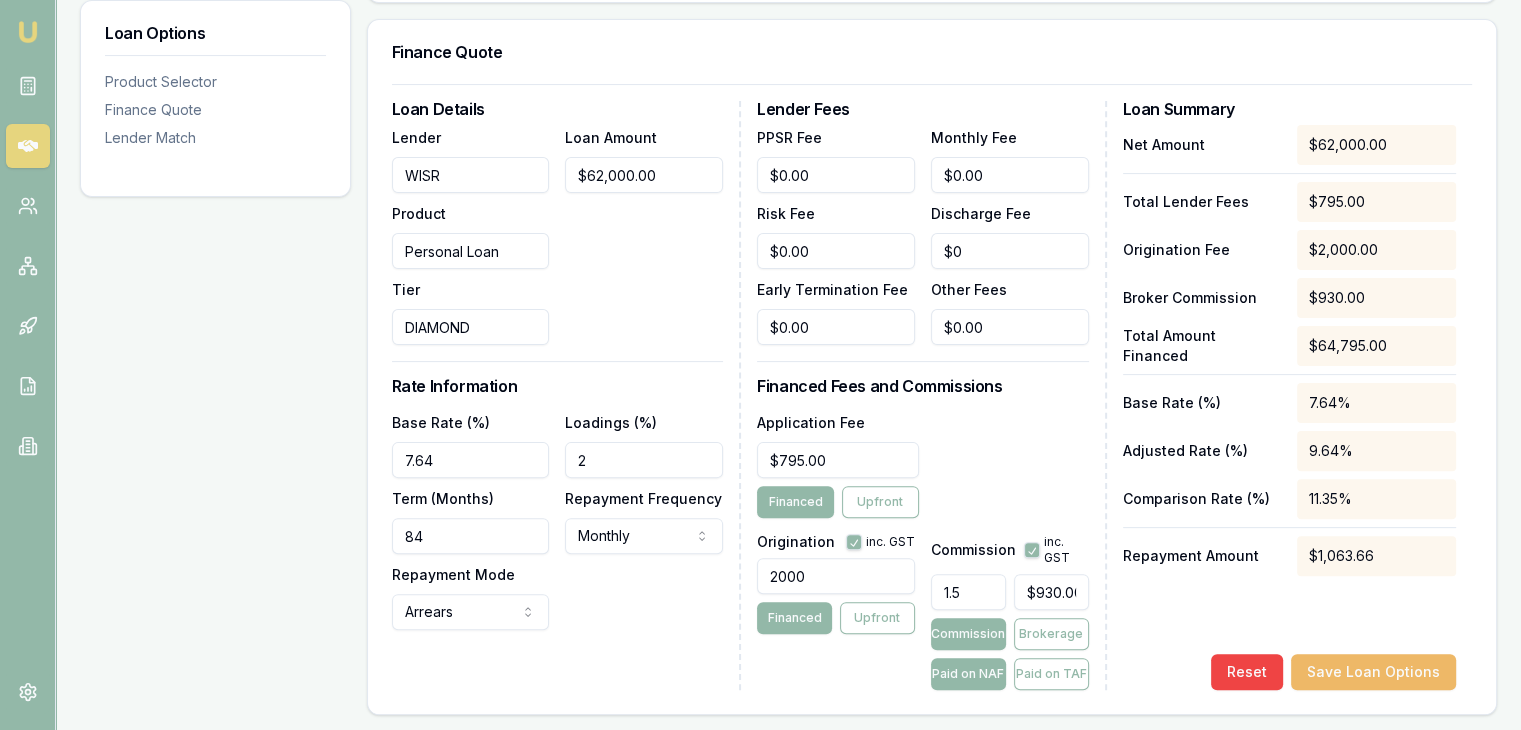 click on "Save Loan Options" at bounding box center [1373, 672] 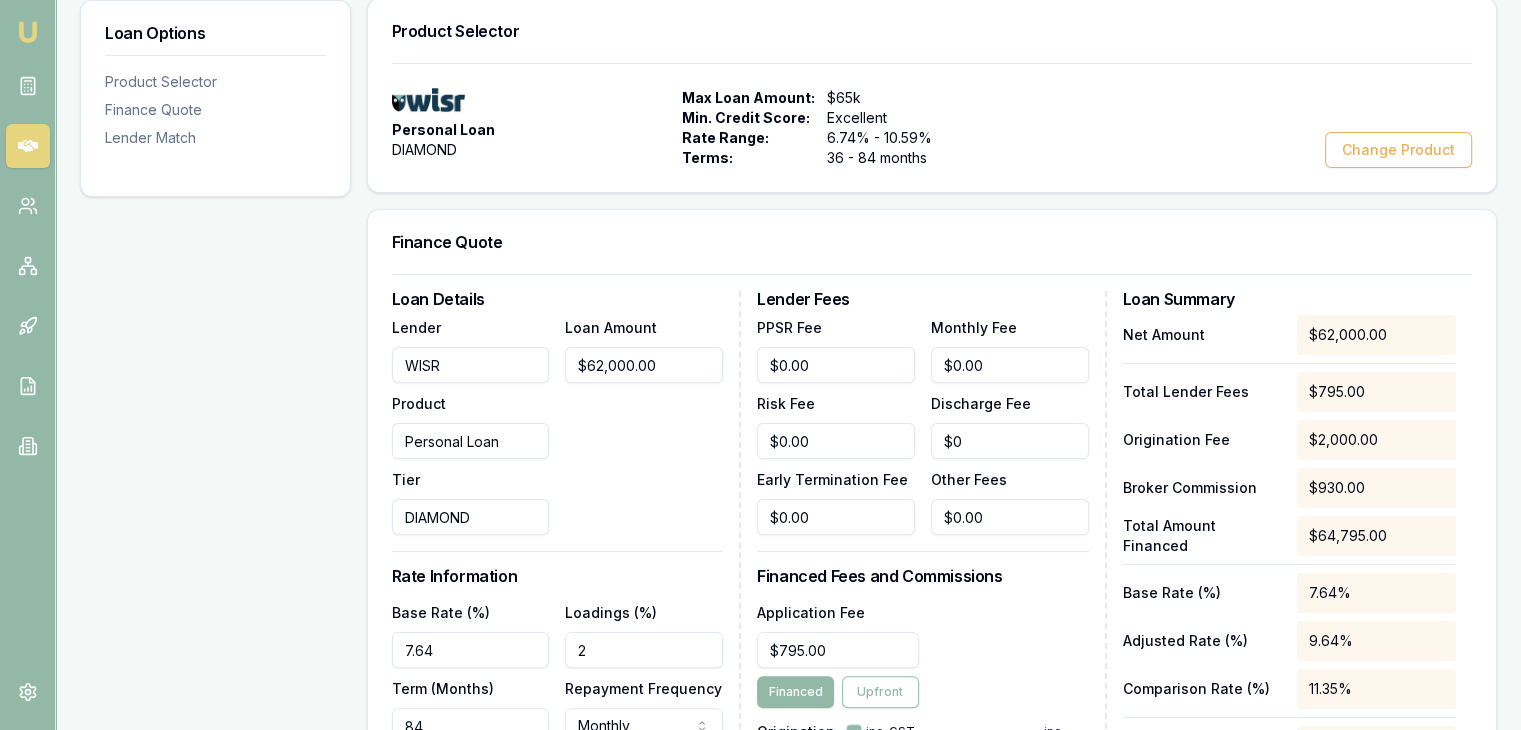 scroll, scrollTop: 200, scrollLeft: 0, axis: vertical 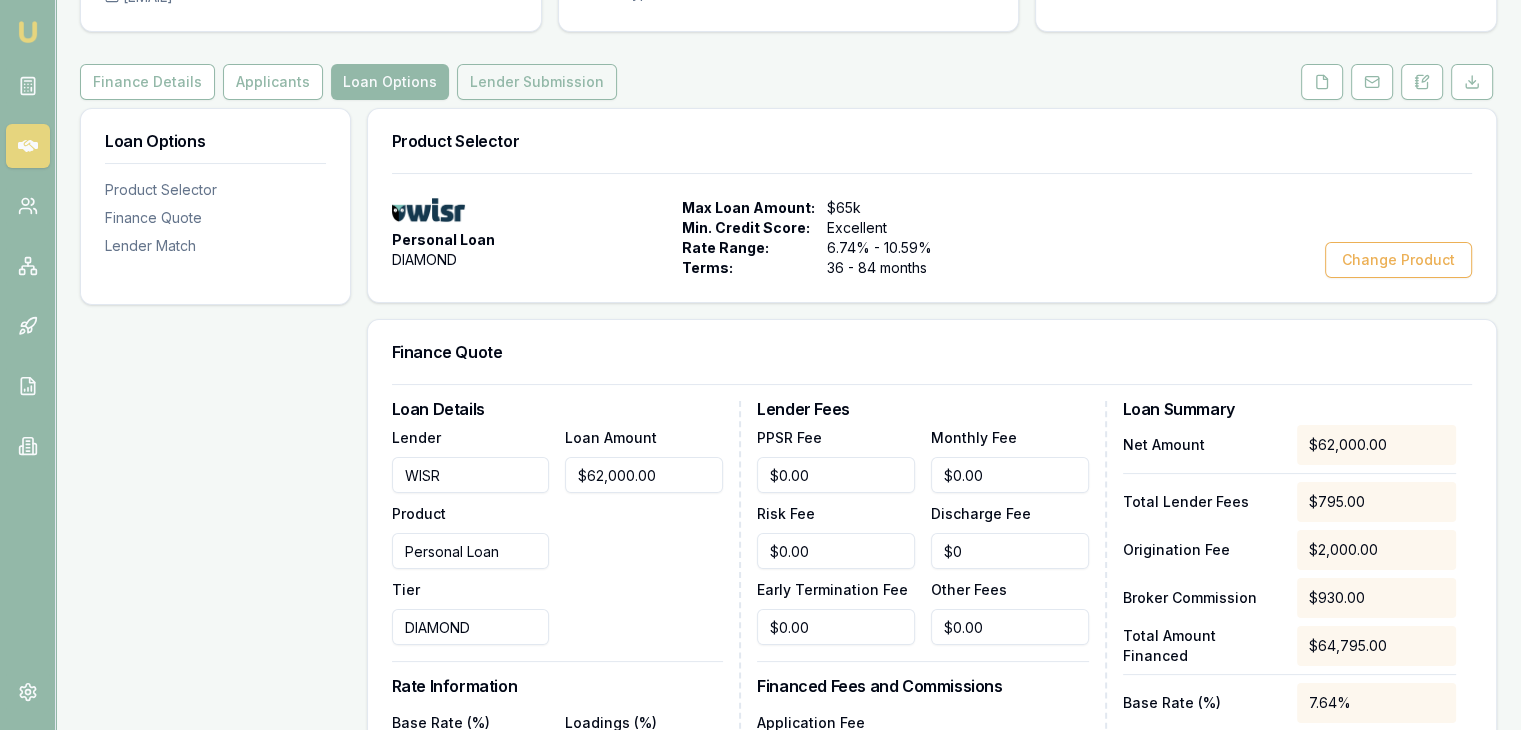 click on "Lender Submission" at bounding box center [537, 82] 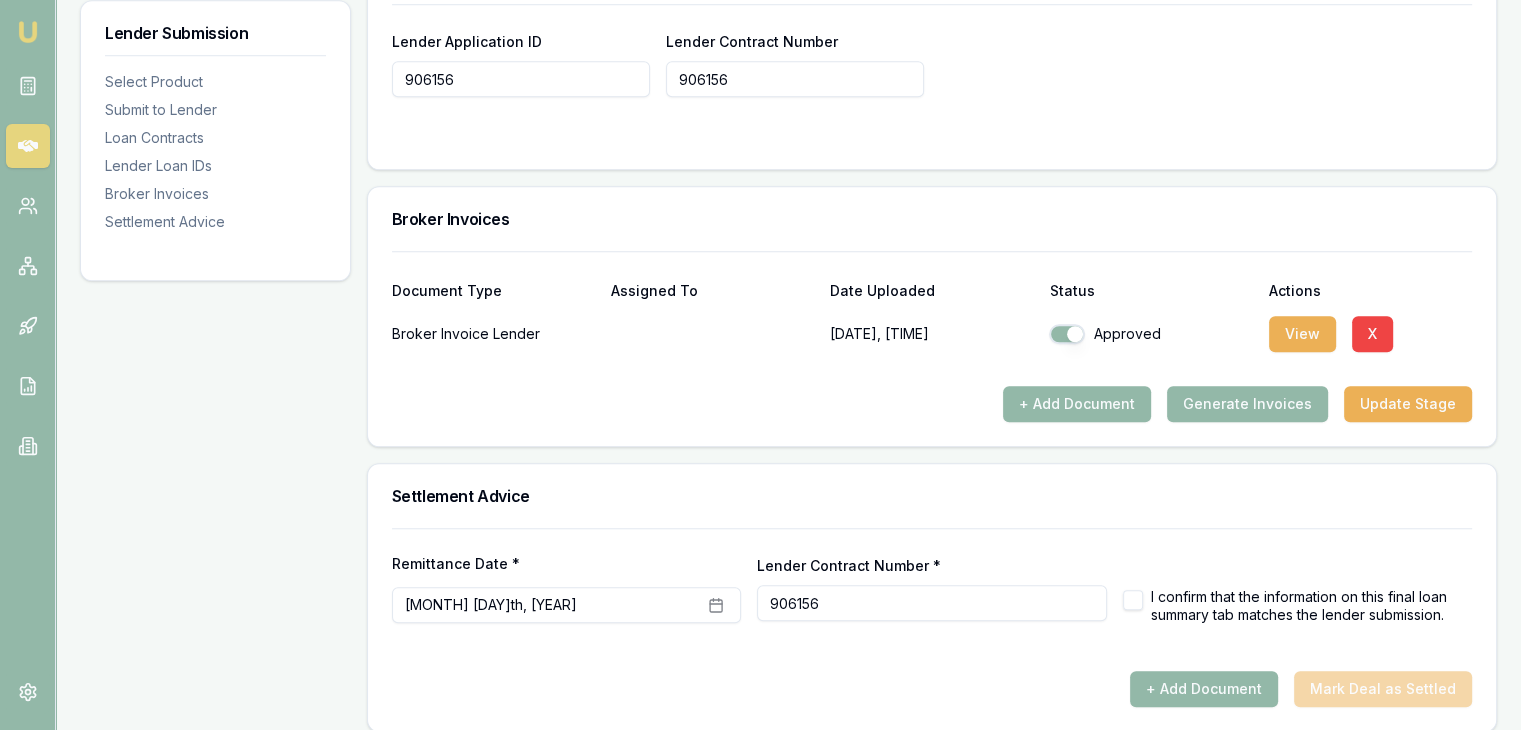 scroll, scrollTop: 1650, scrollLeft: 0, axis: vertical 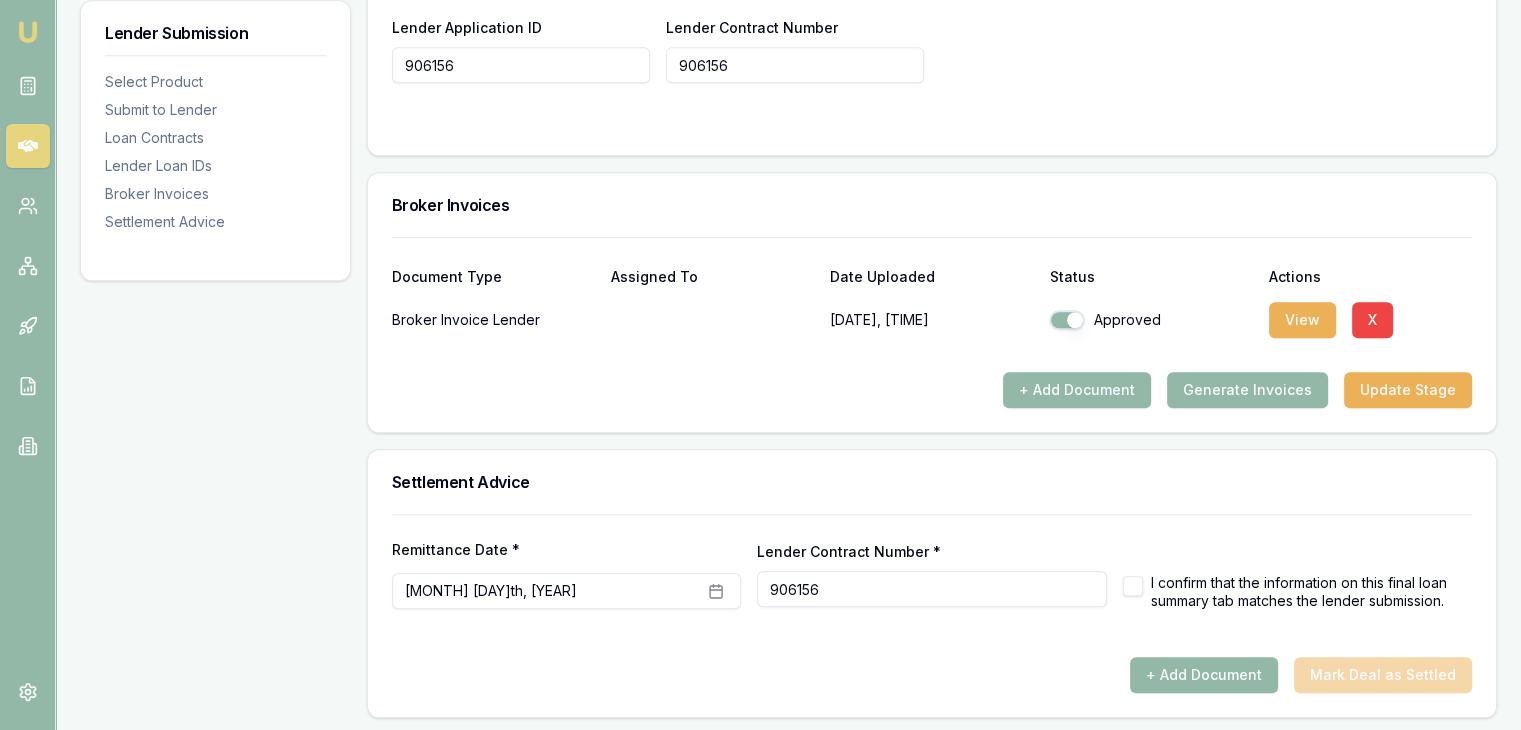 click at bounding box center (1133, 586) 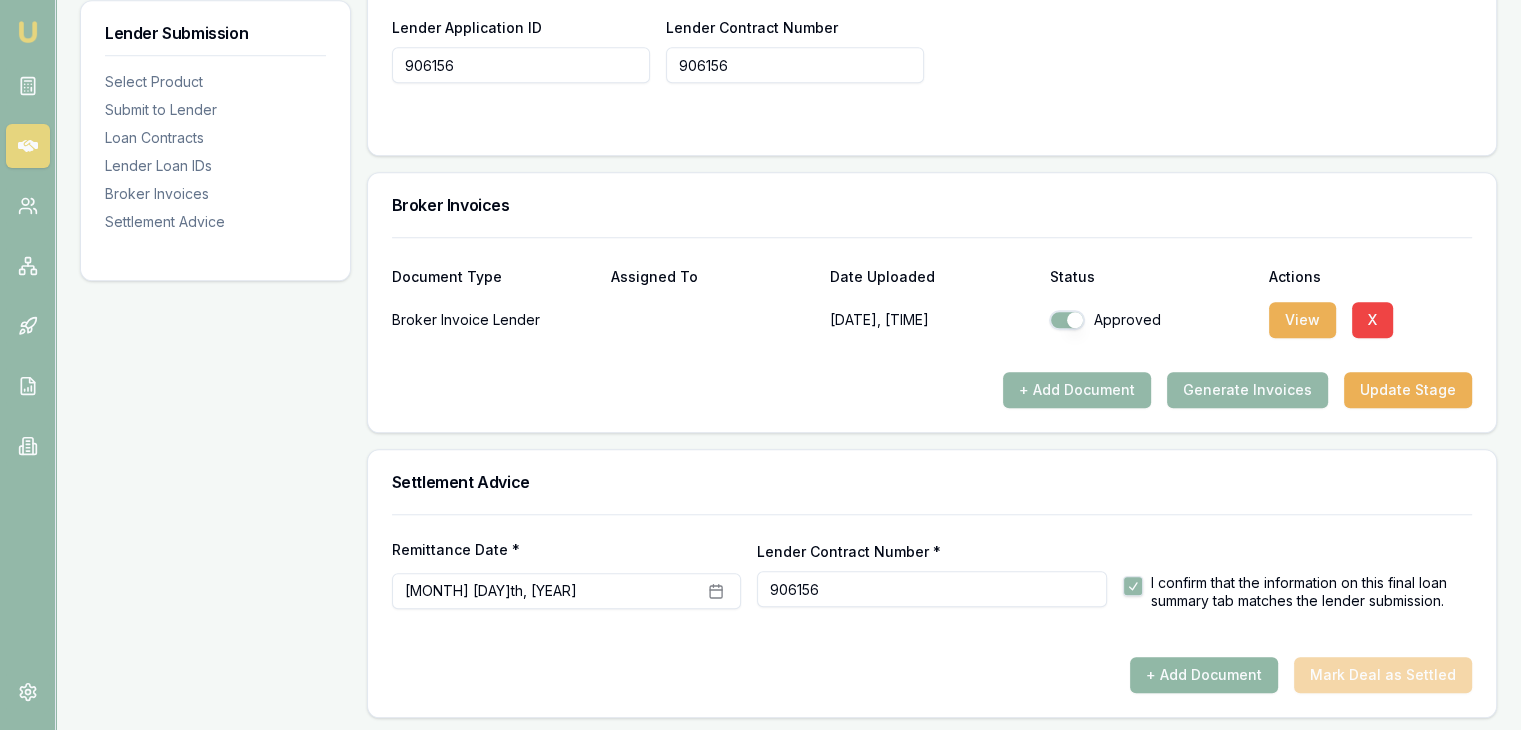 click on "+ Add Document" at bounding box center (1204, 675) 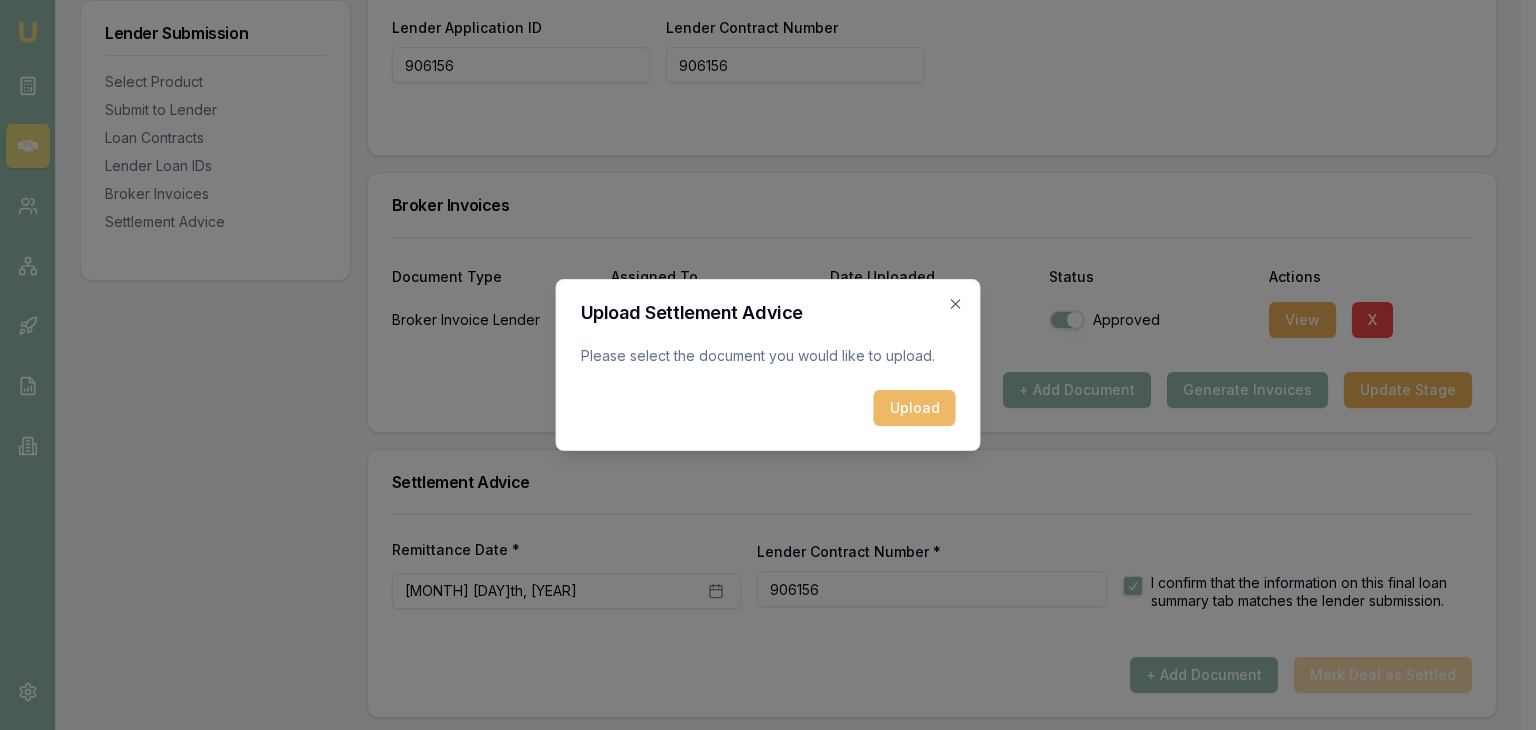click on "Upload" at bounding box center (915, 408) 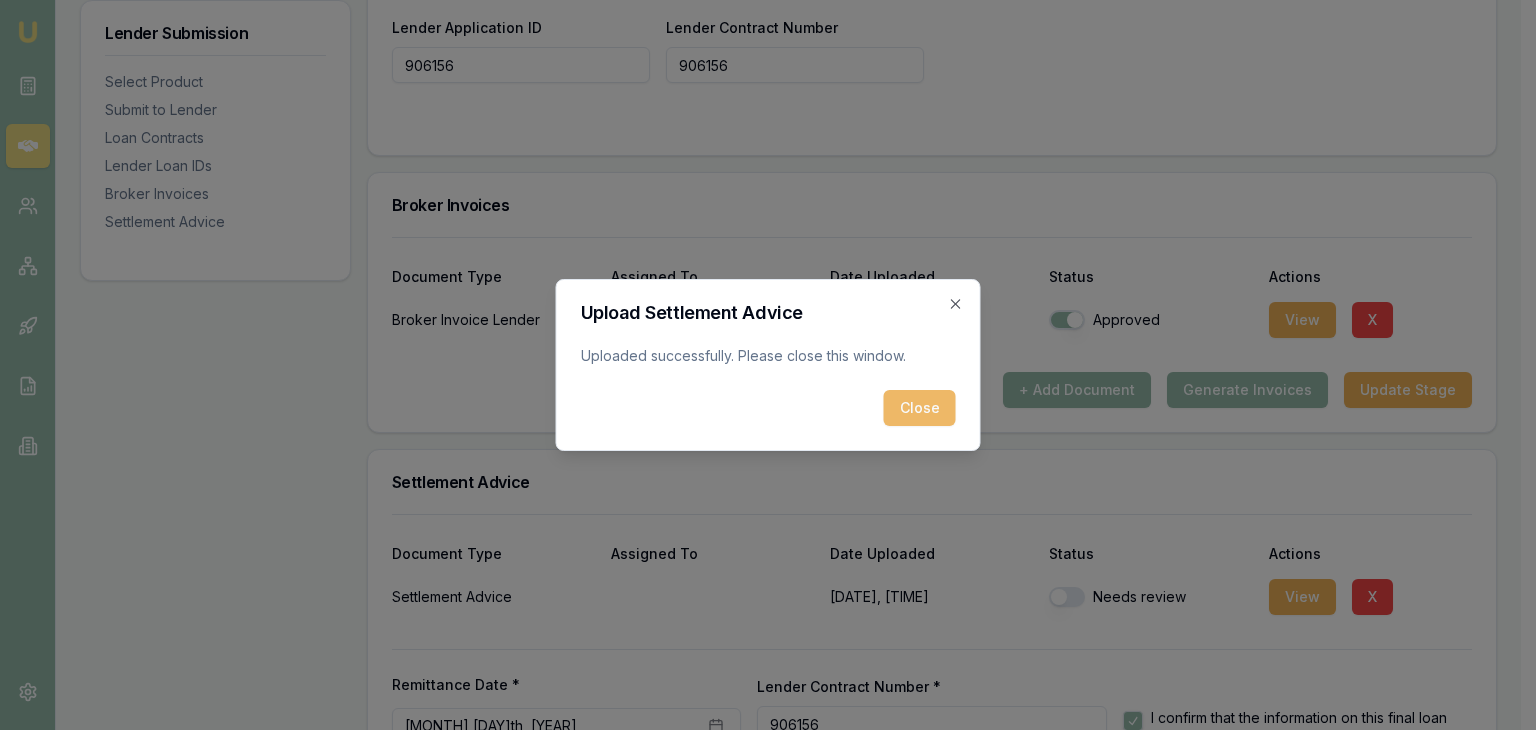click on "Close" at bounding box center (920, 408) 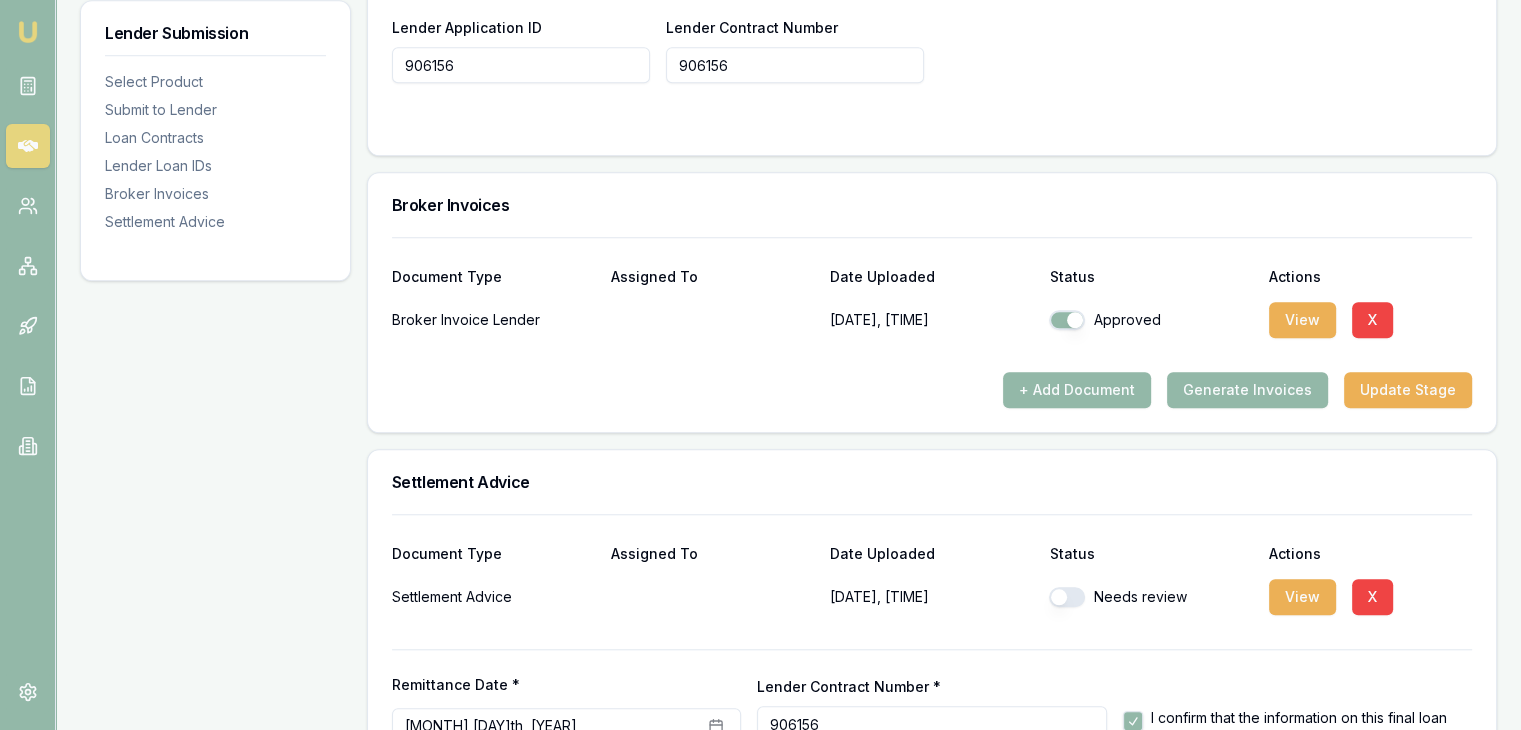click at bounding box center [1067, 597] 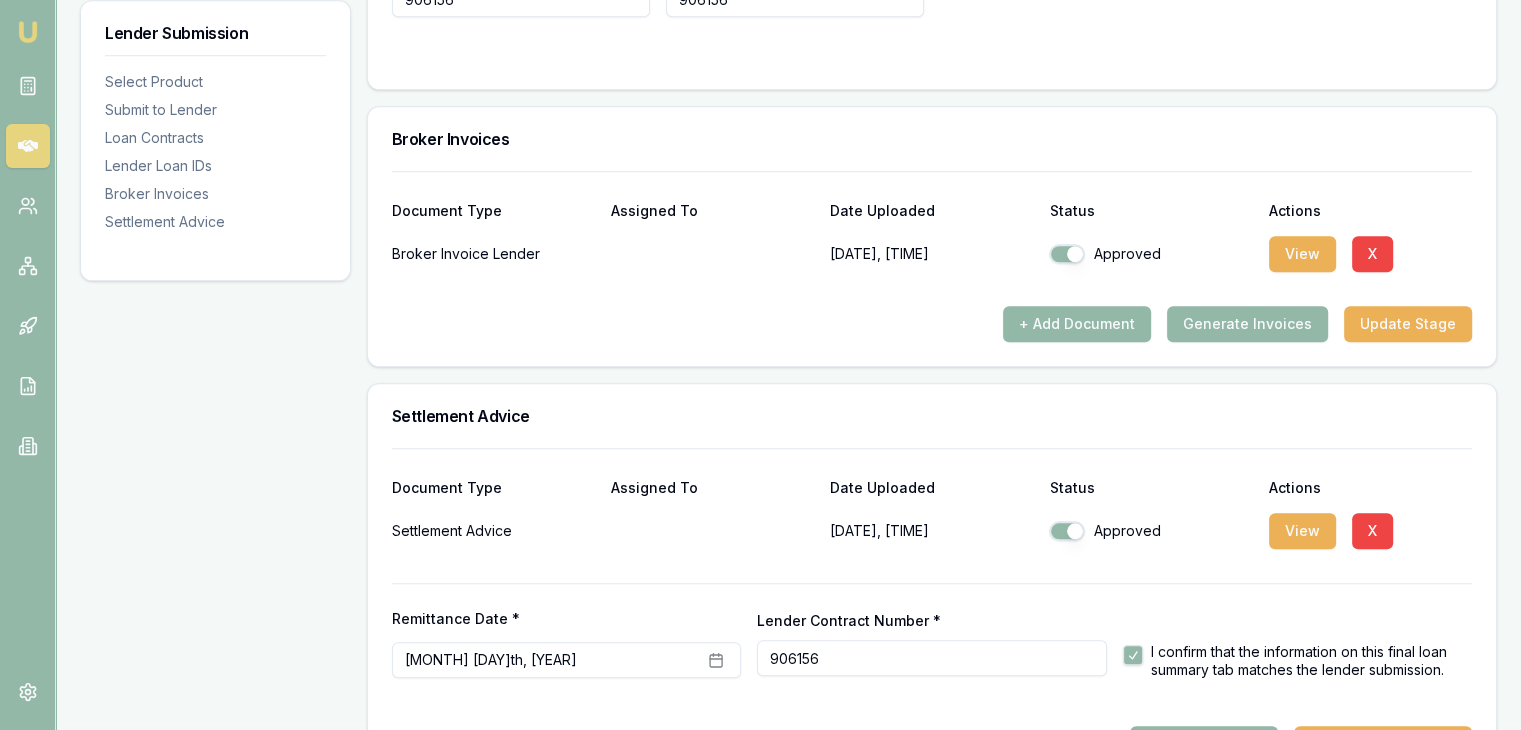 scroll, scrollTop: 1785, scrollLeft: 0, axis: vertical 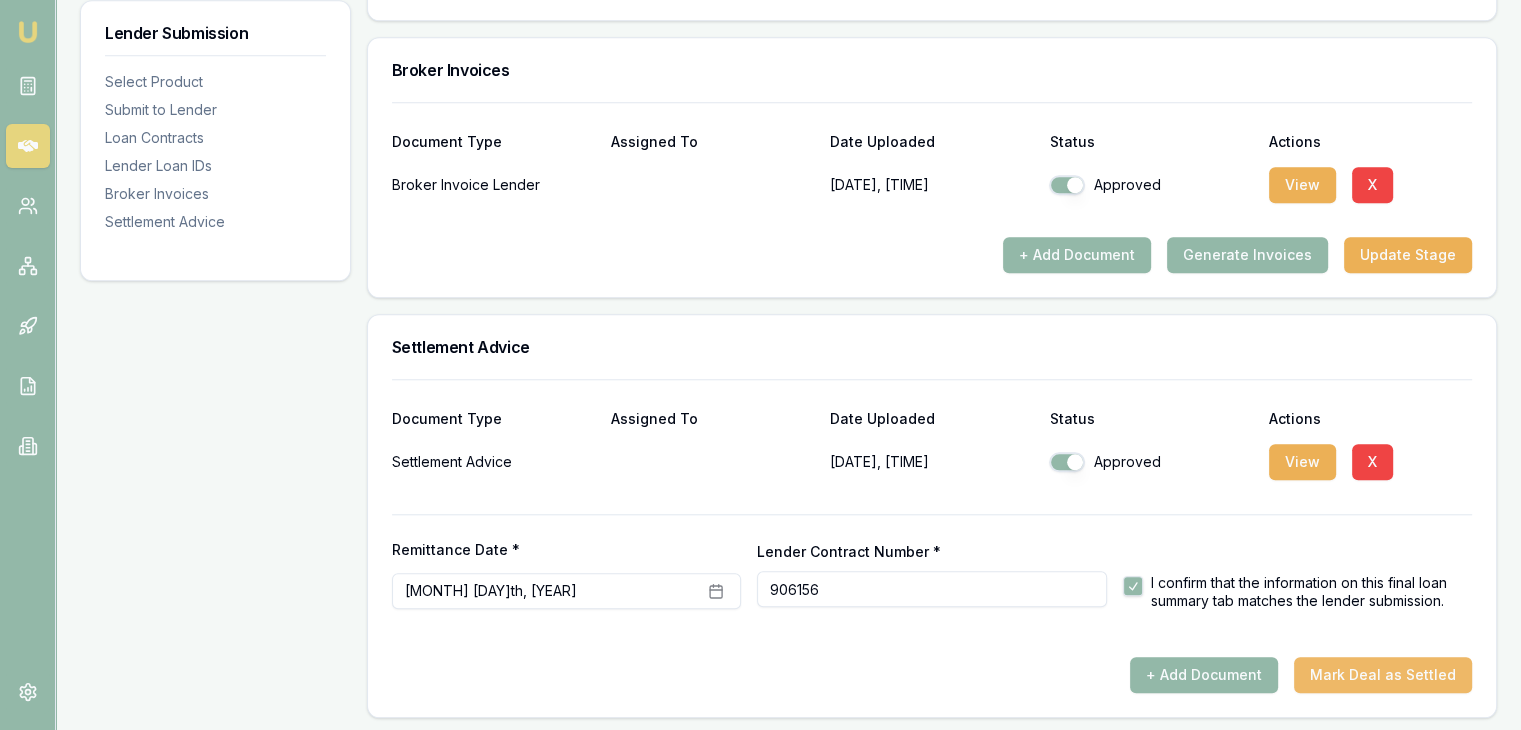 click on "Mark Deal as Settled" at bounding box center [1383, 675] 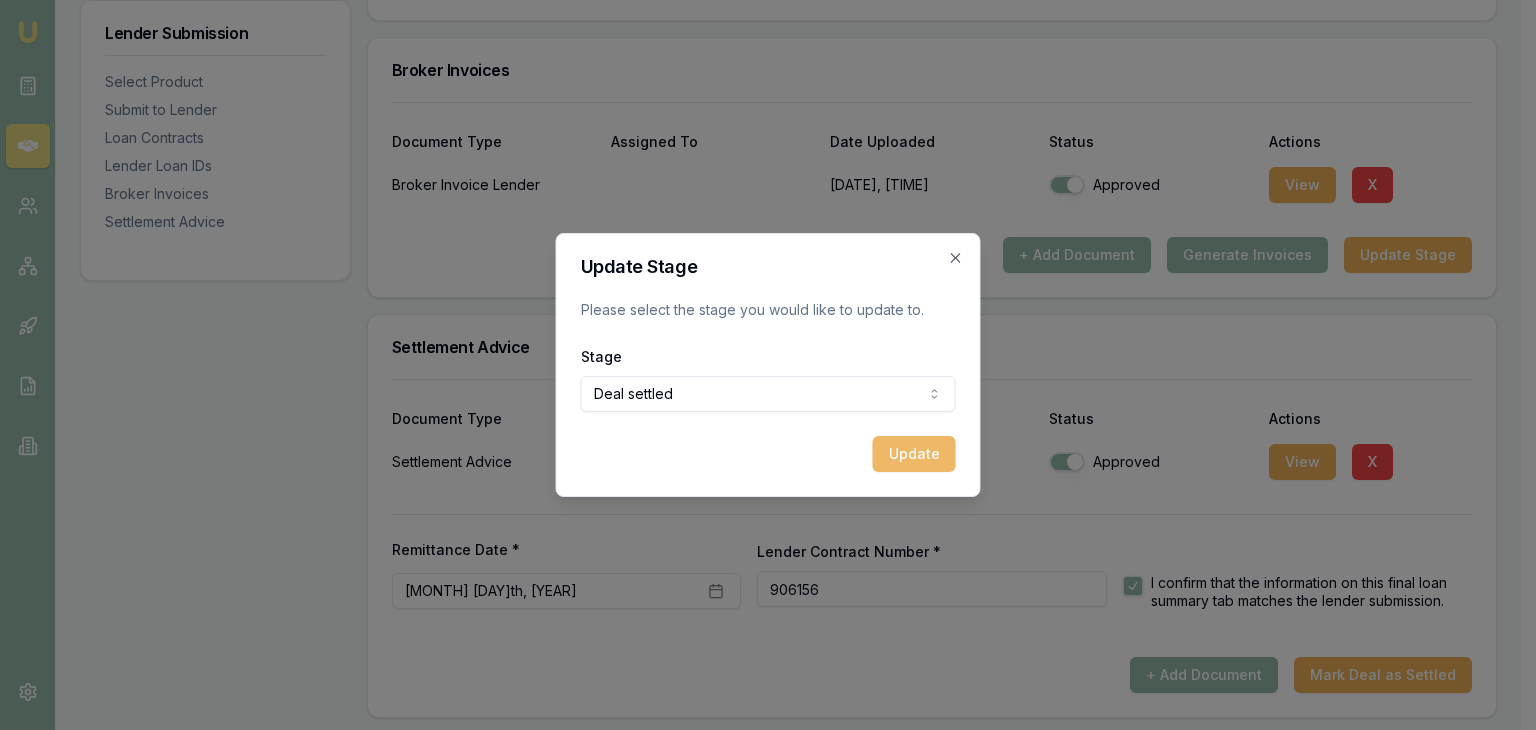 click on "Update" at bounding box center (914, 454) 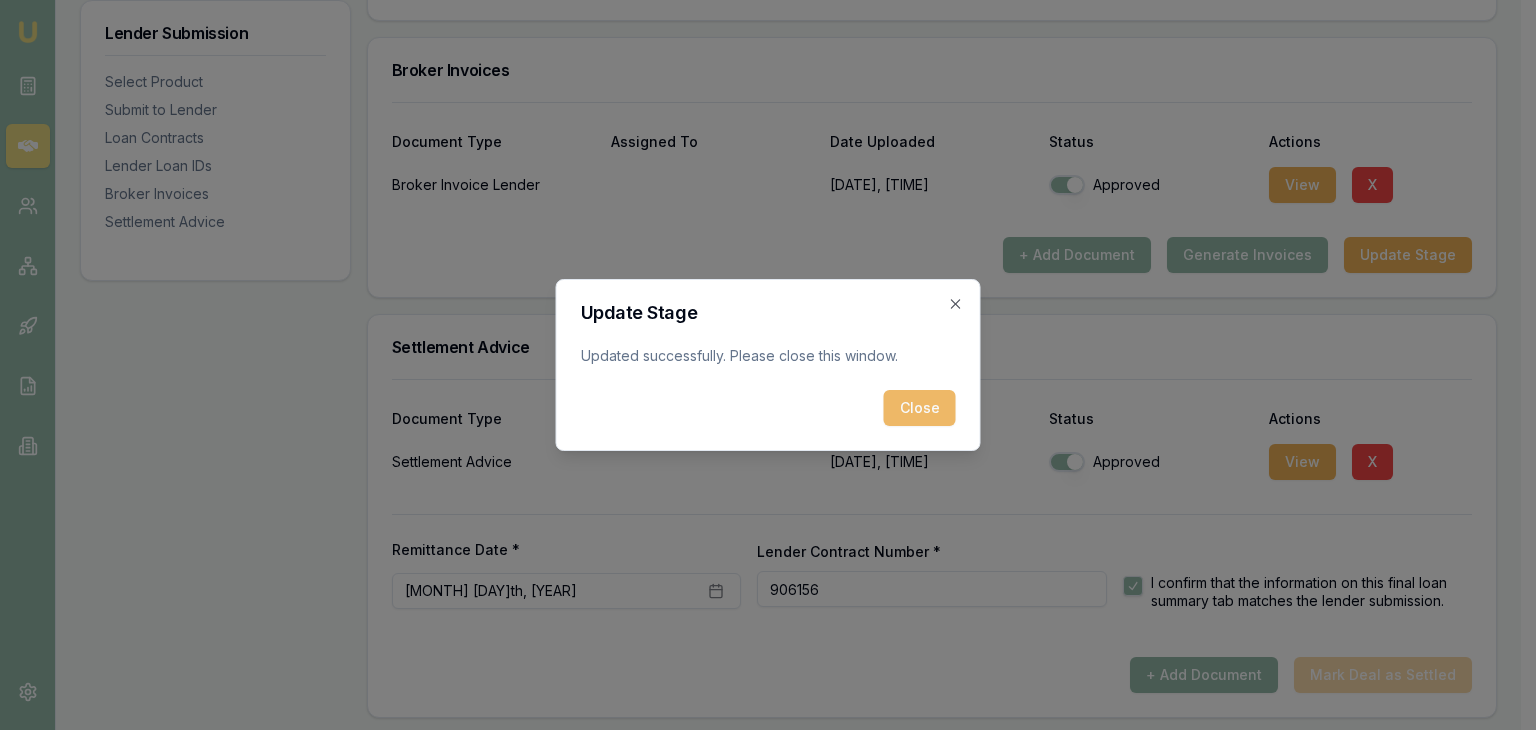 click on "Close" at bounding box center (920, 408) 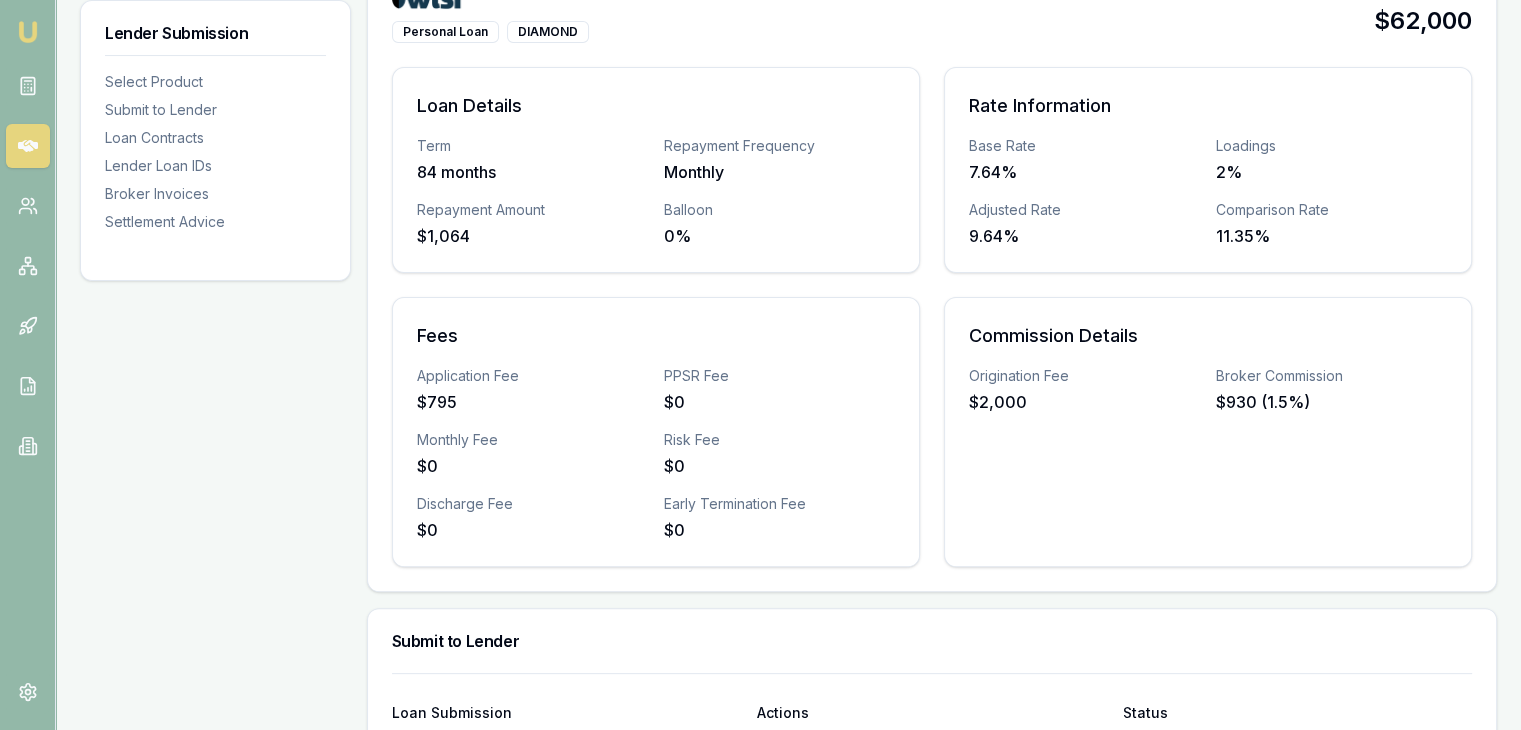 scroll, scrollTop: 0, scrollLeft: 0, axis: both 